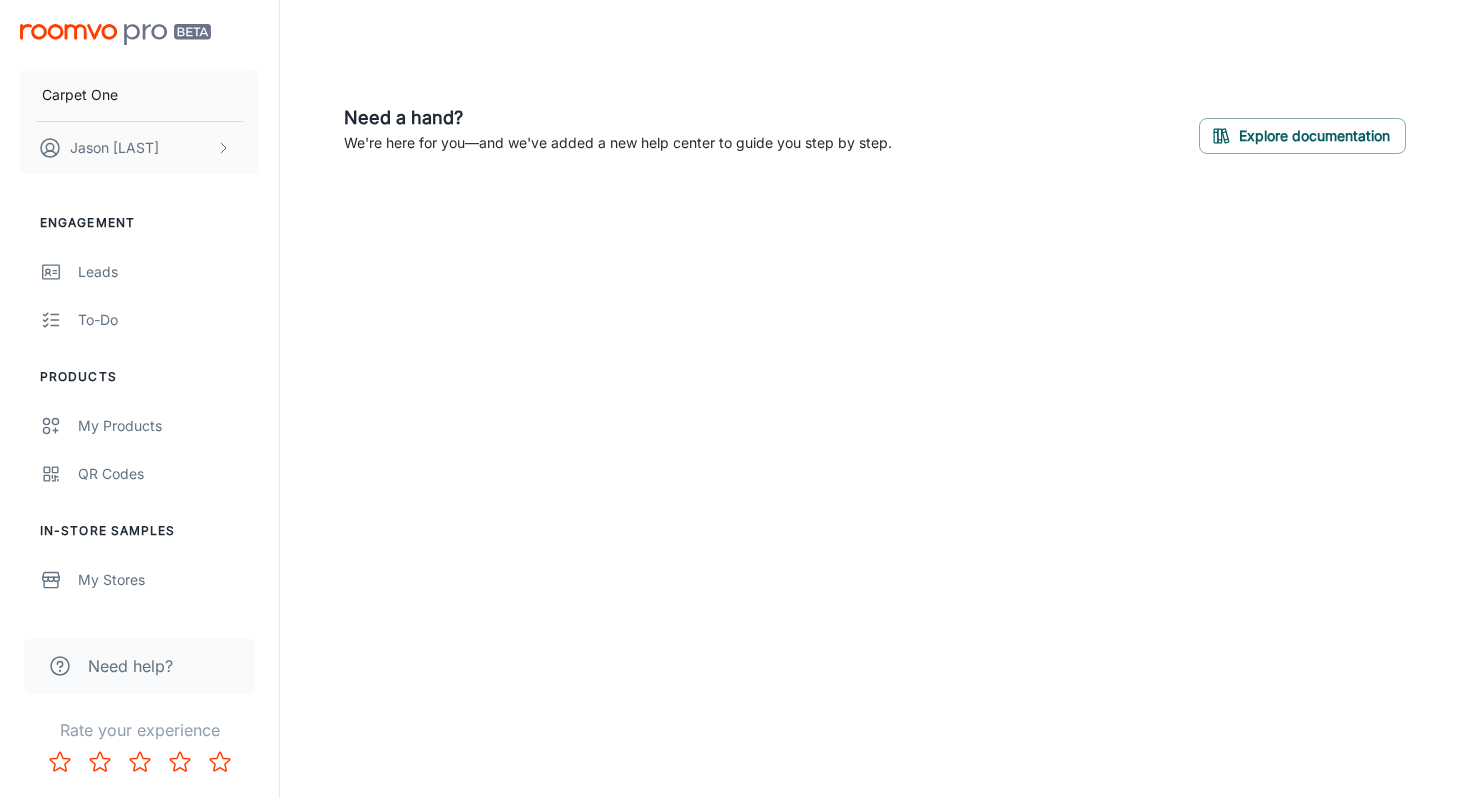 scroll, scrollTop: 0, scrollLeft: 0, axis: both 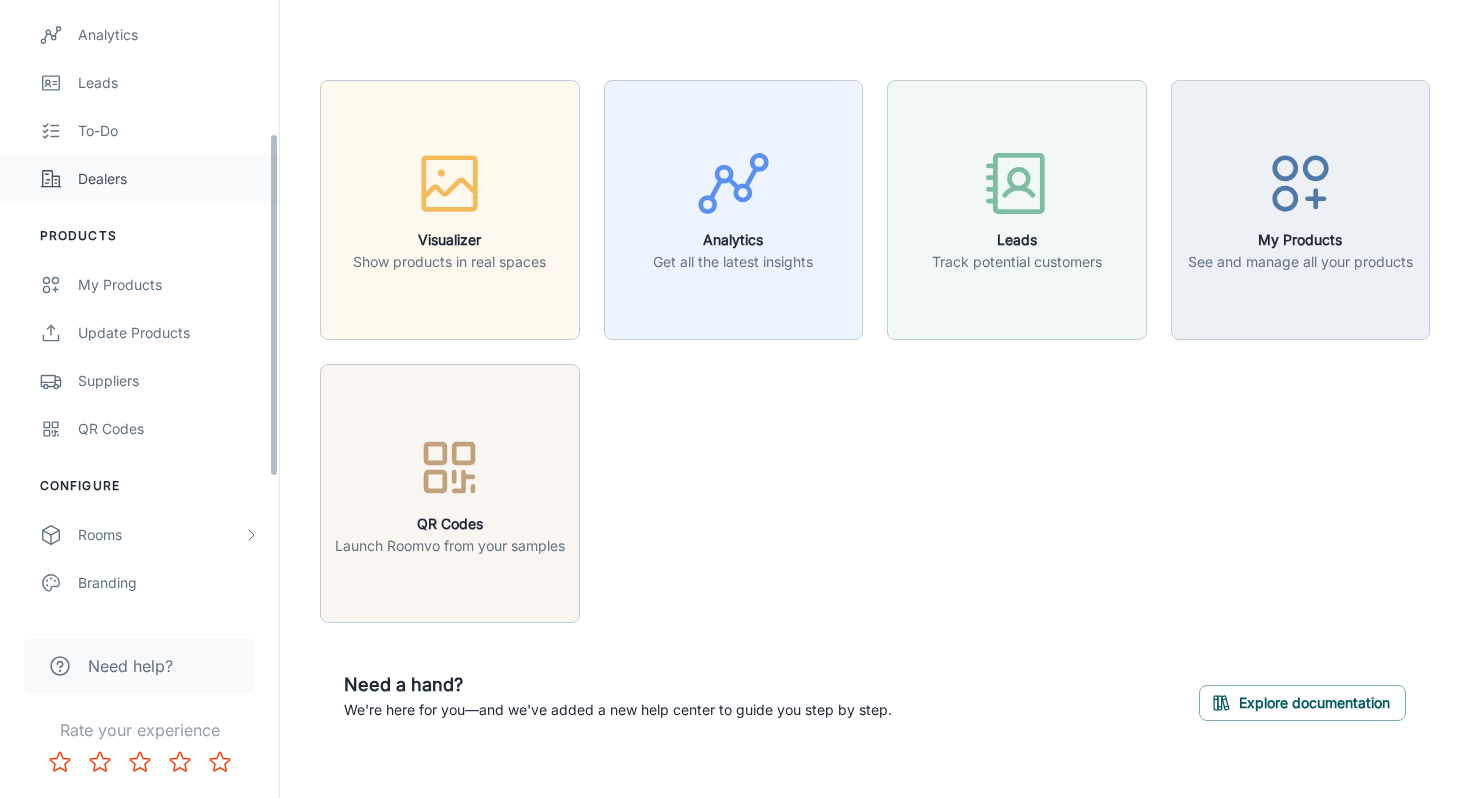 click on "Dealers" at bounding box center [168, 179] 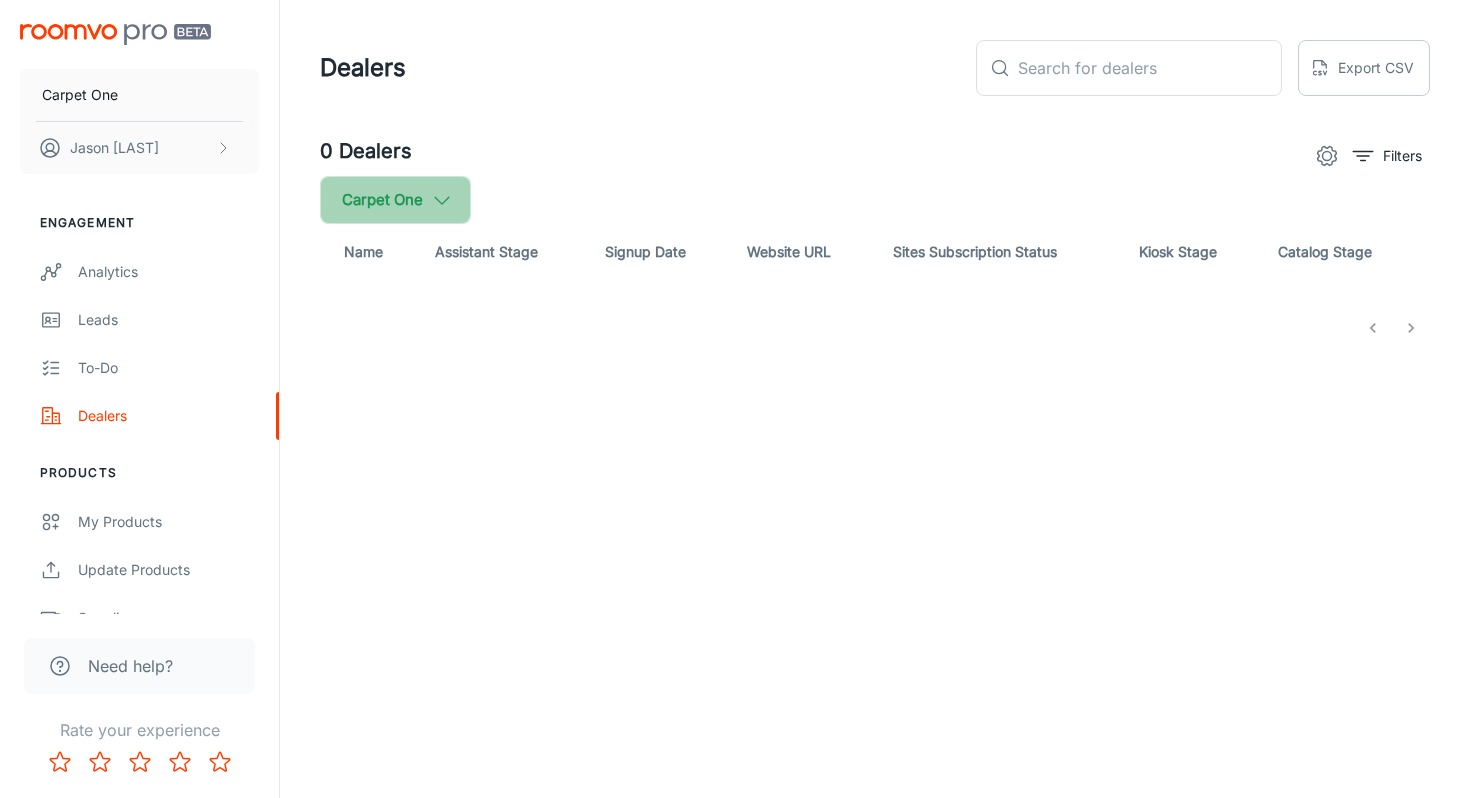 click 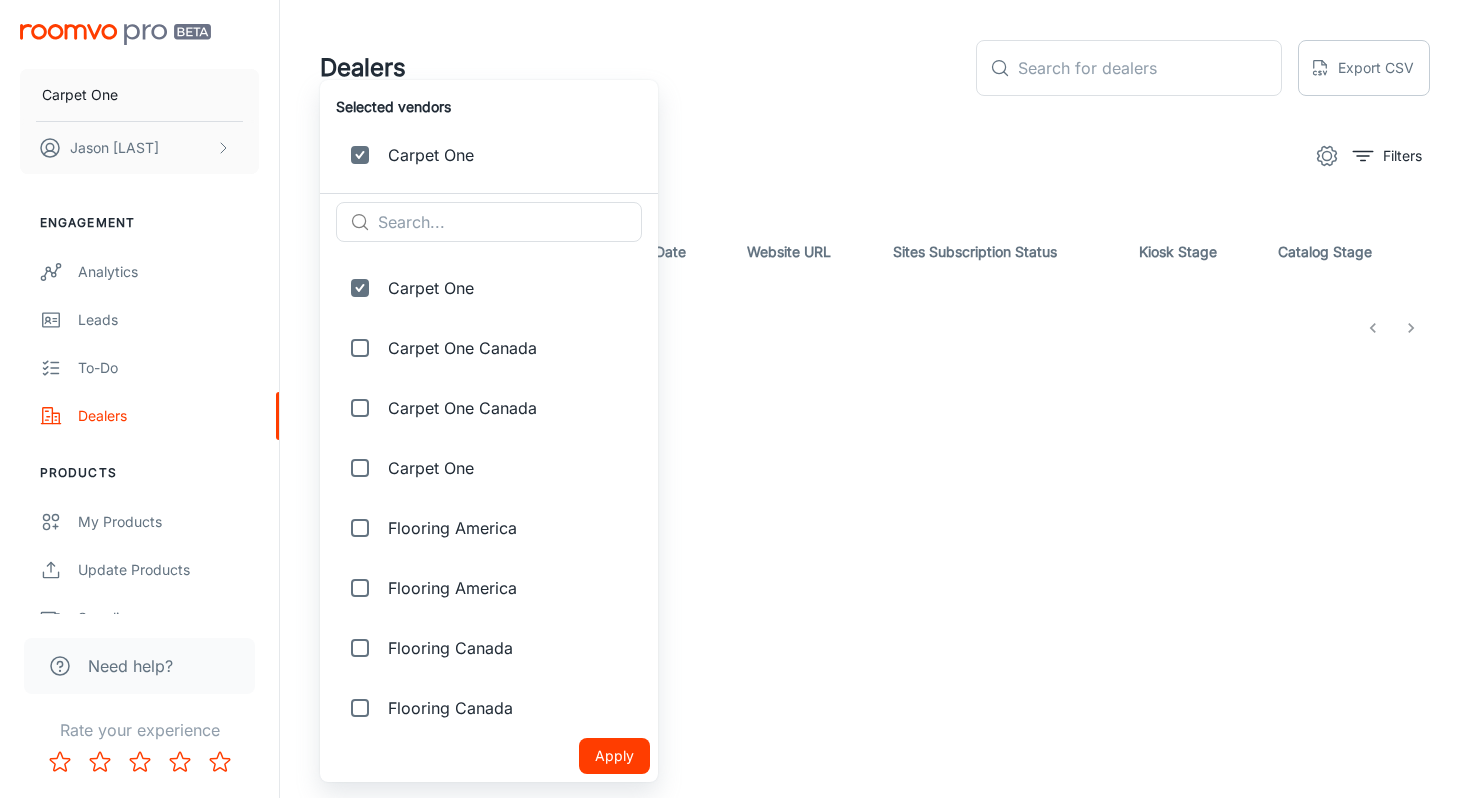 click on "Carpet One" at bounding box center (360, 288) 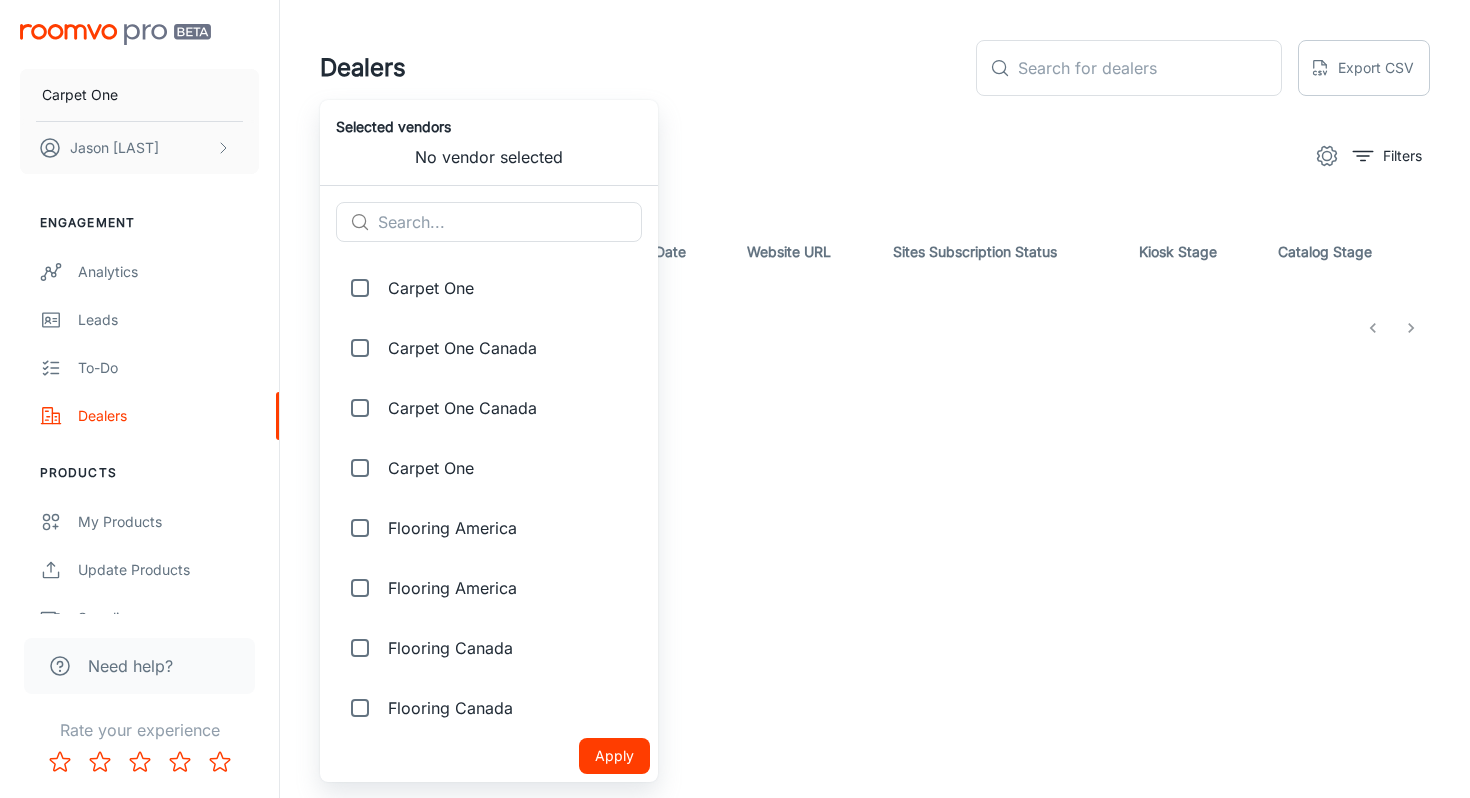 click on "[BRAND_NAME]" at bounding box center (360, 528) 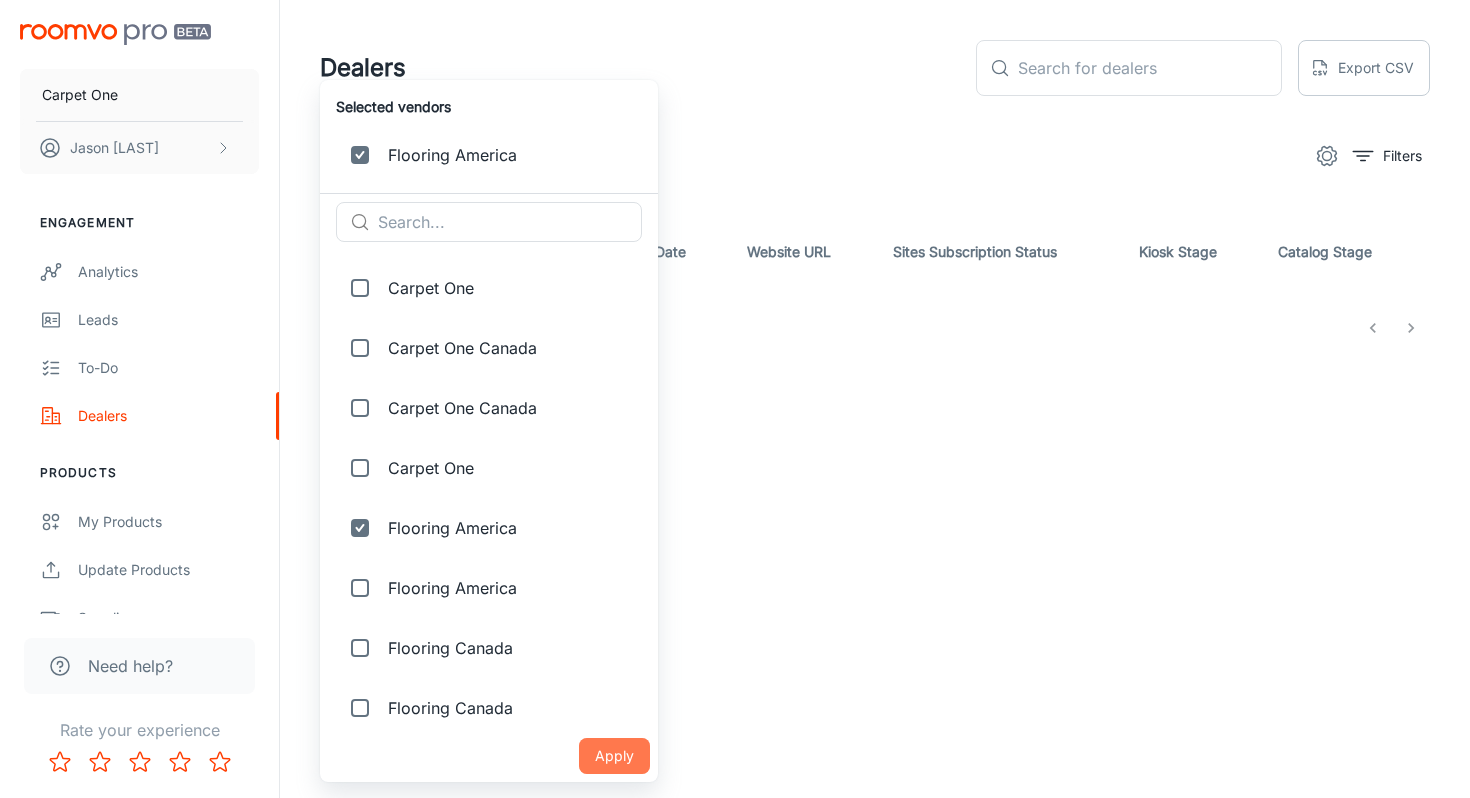 click on "Apply" at bounding box center [614, 756] 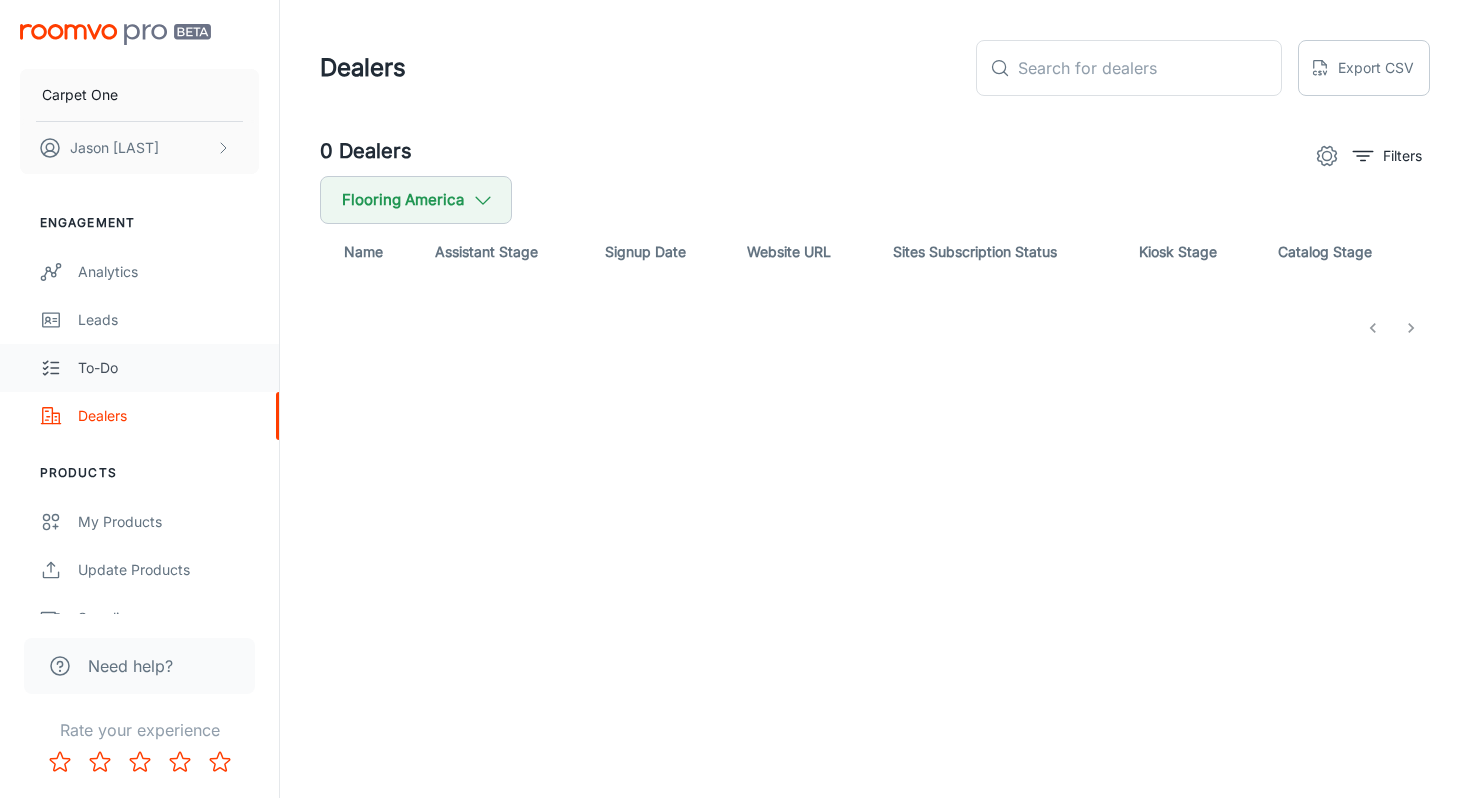 click on "To-do" at bounding box center (139, 368) 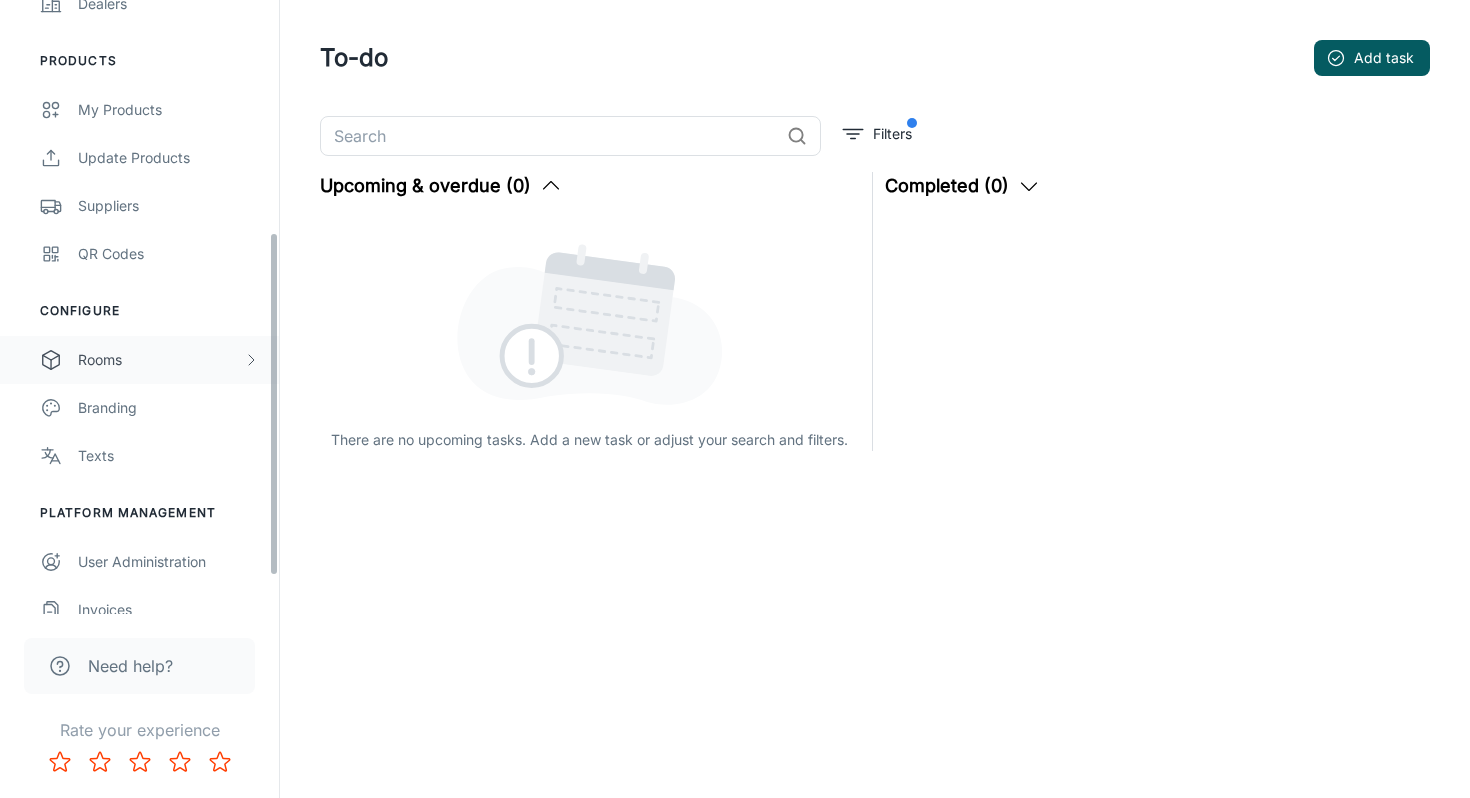 scroll, scrollTop: 480, scrollLeft: 0, axis: vertical 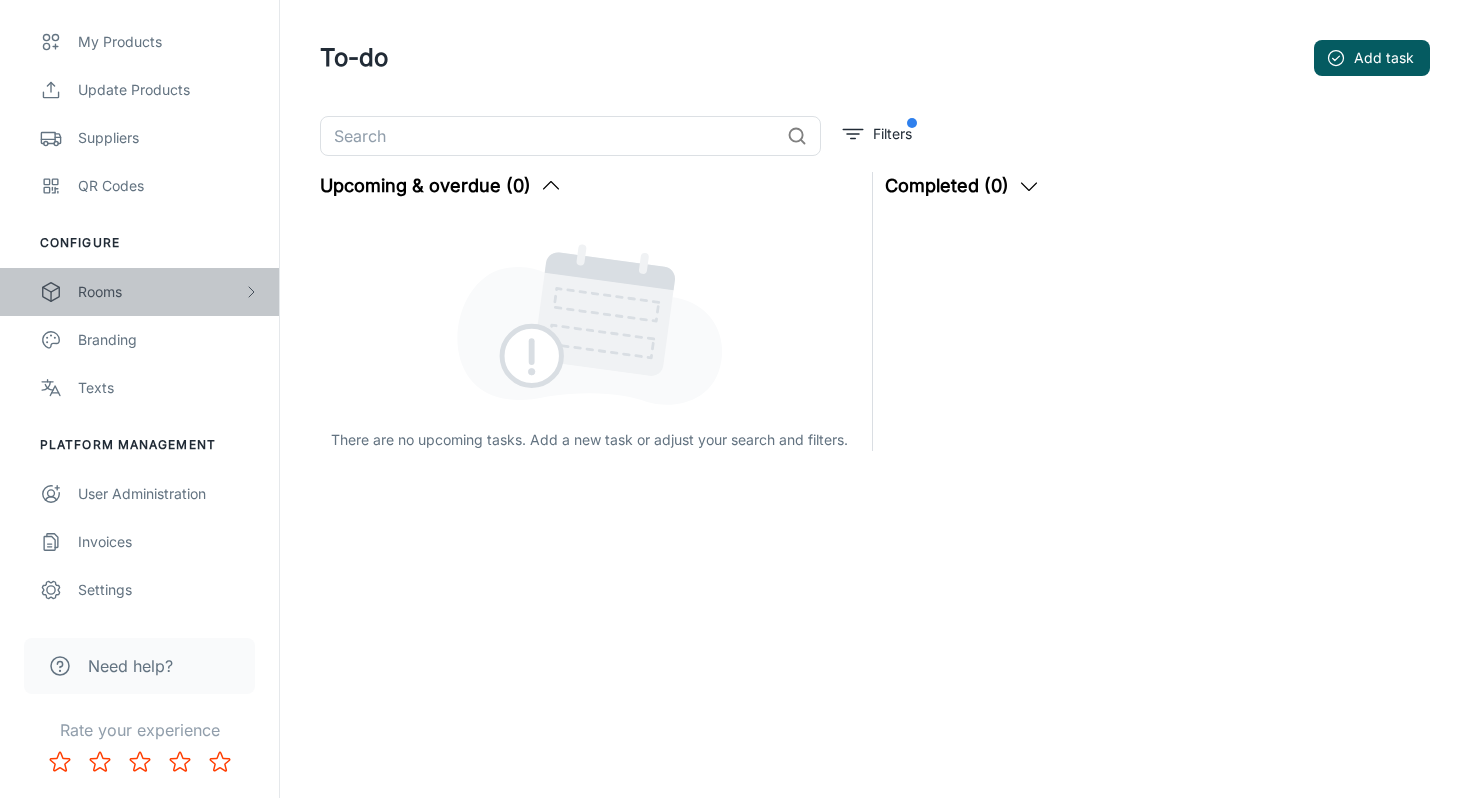 click on "Rooms" at bounding box center (160, 292) 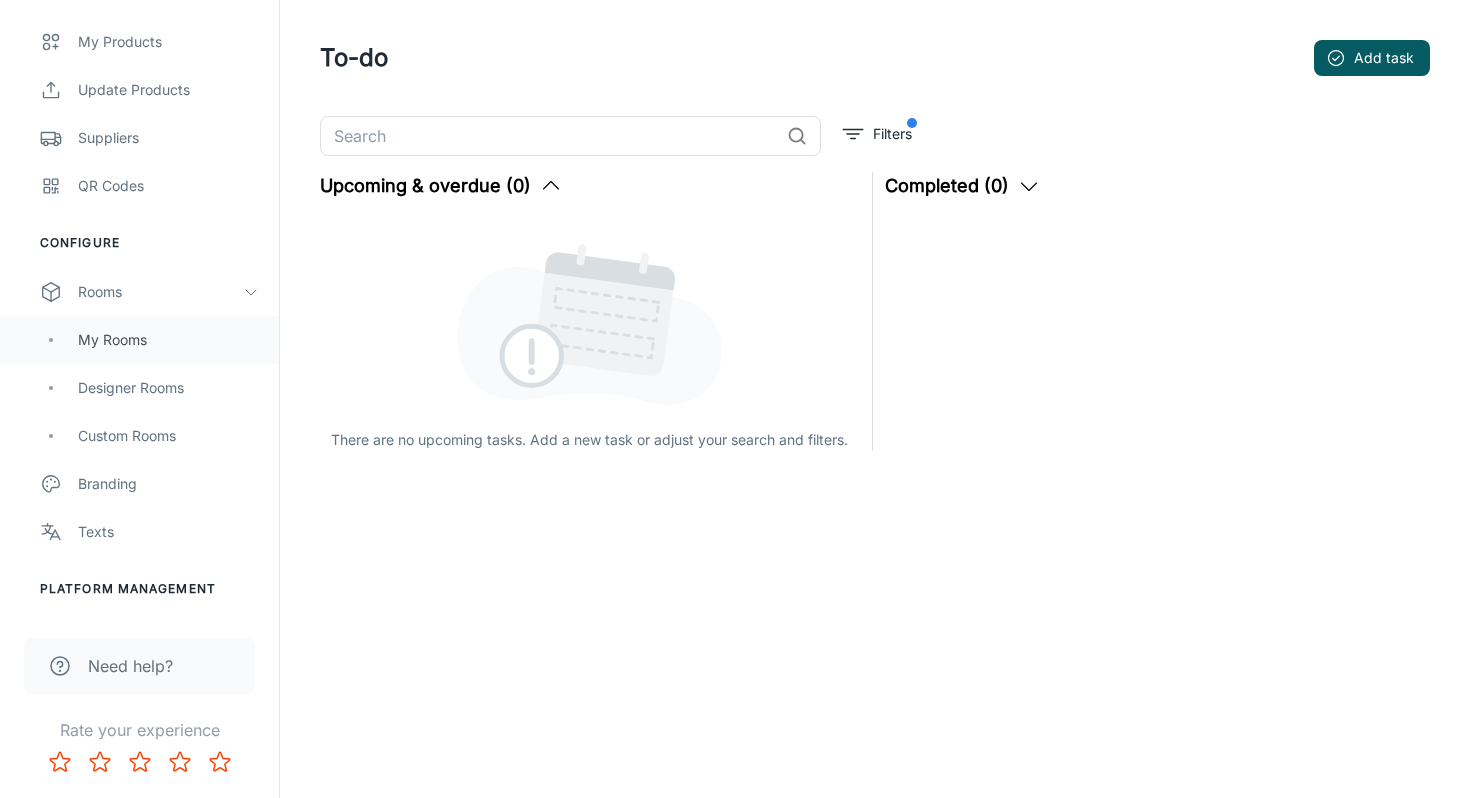 click on "My Rooms" at bounding box center [168, 340] 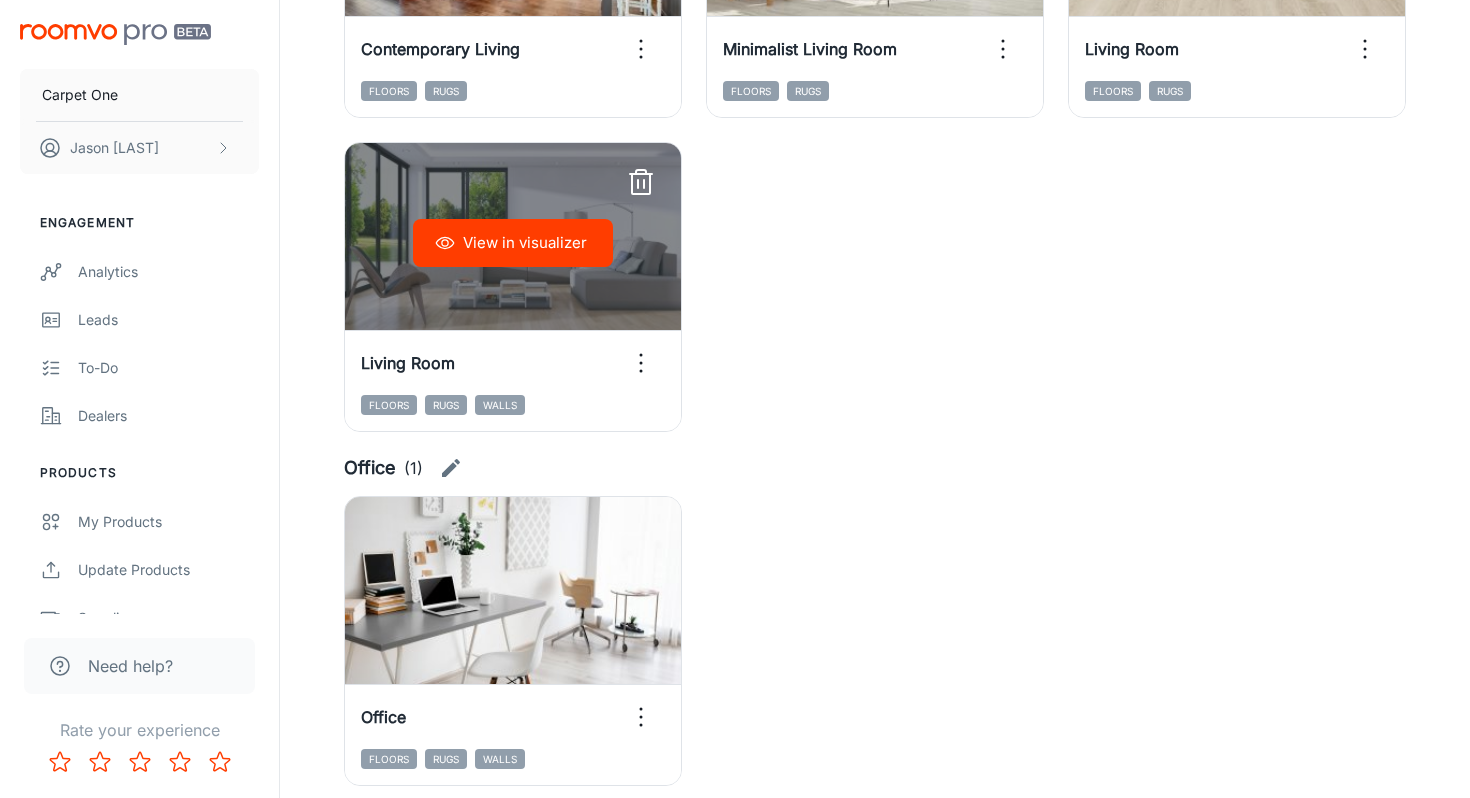 scroll, scrollTop: 2734, scrollLeft: 0, axis: vertical 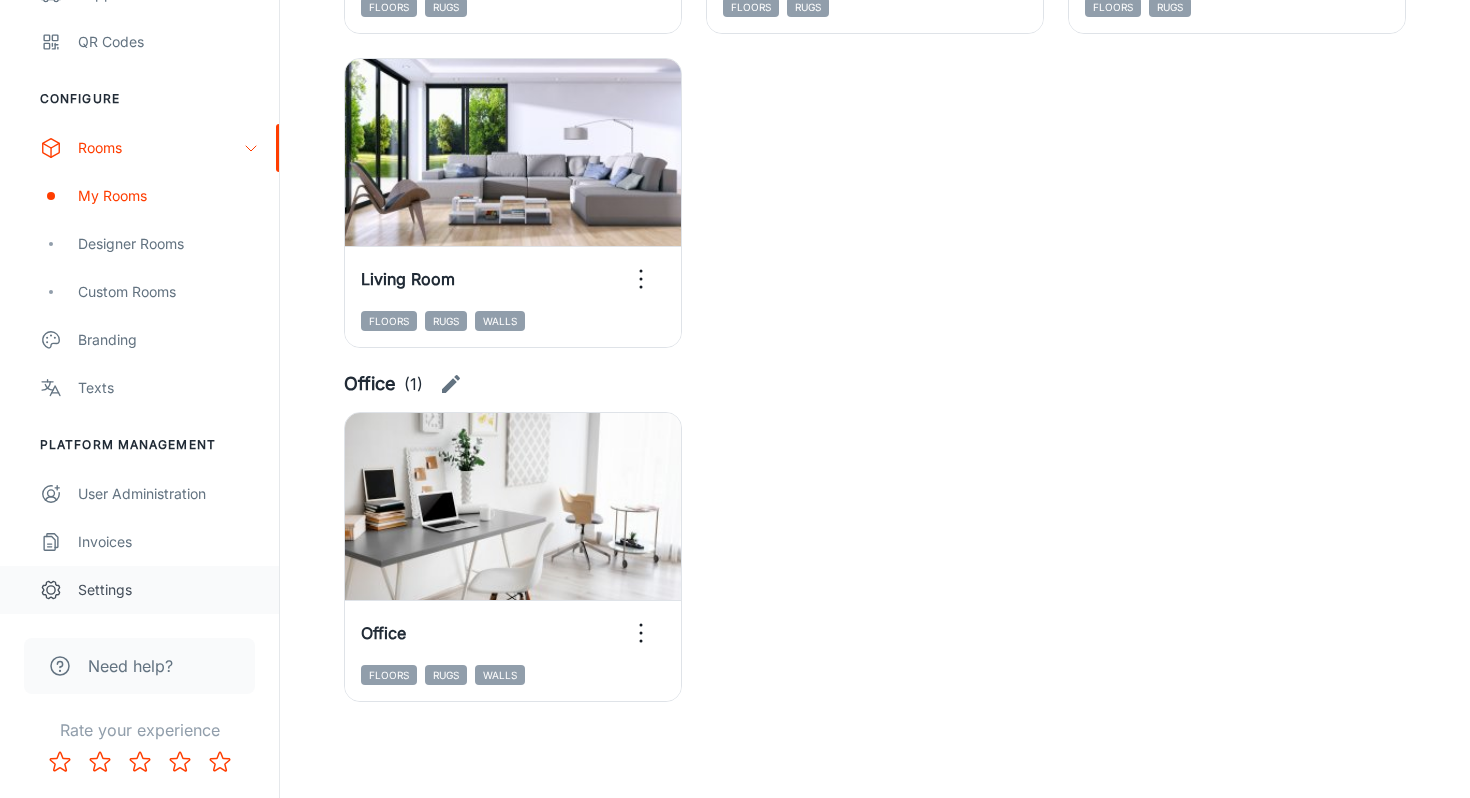 click on "Settings" at bounding box center [168, 590] 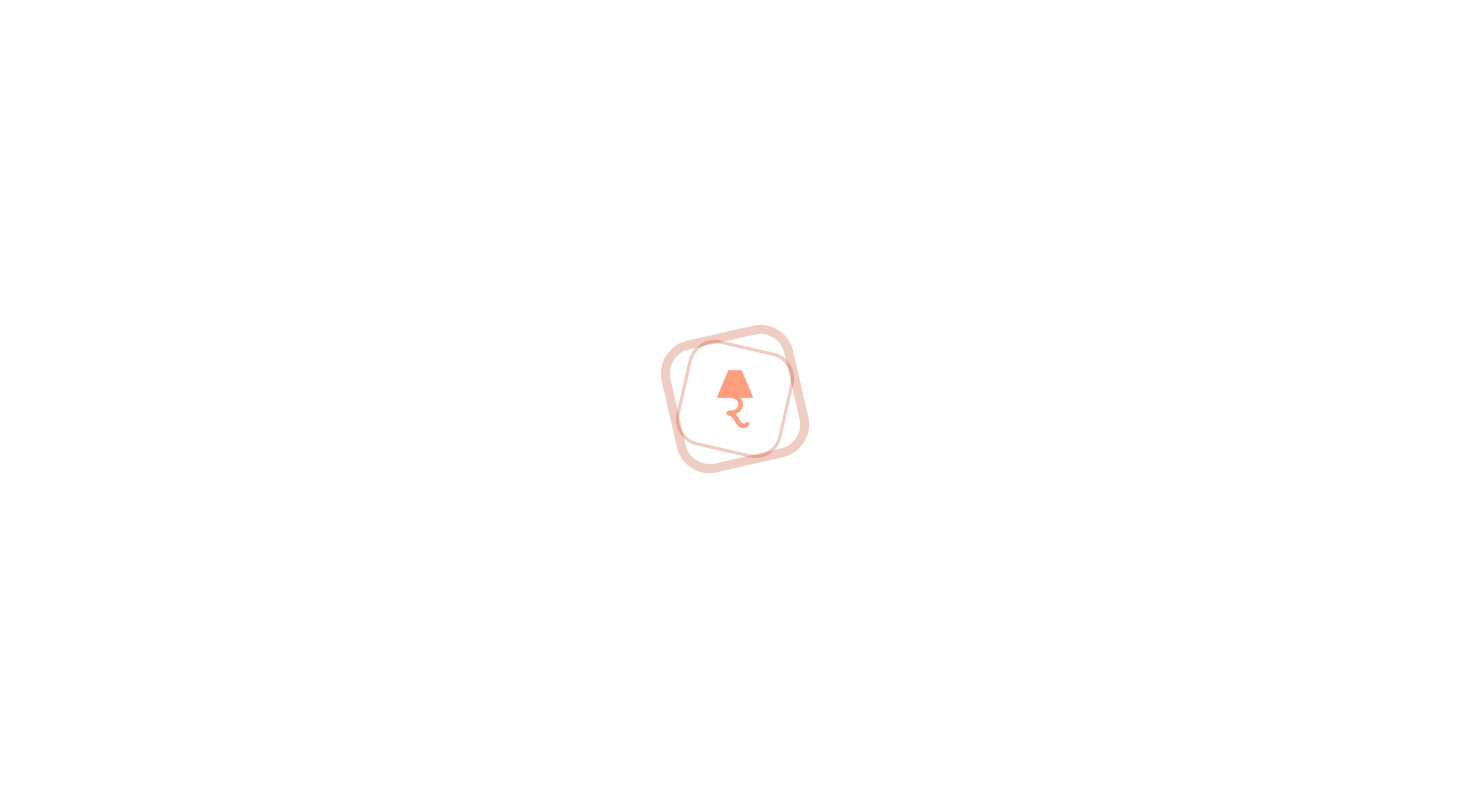 scroll, scrollTop: 0, scrollLeft: 0, axis: both 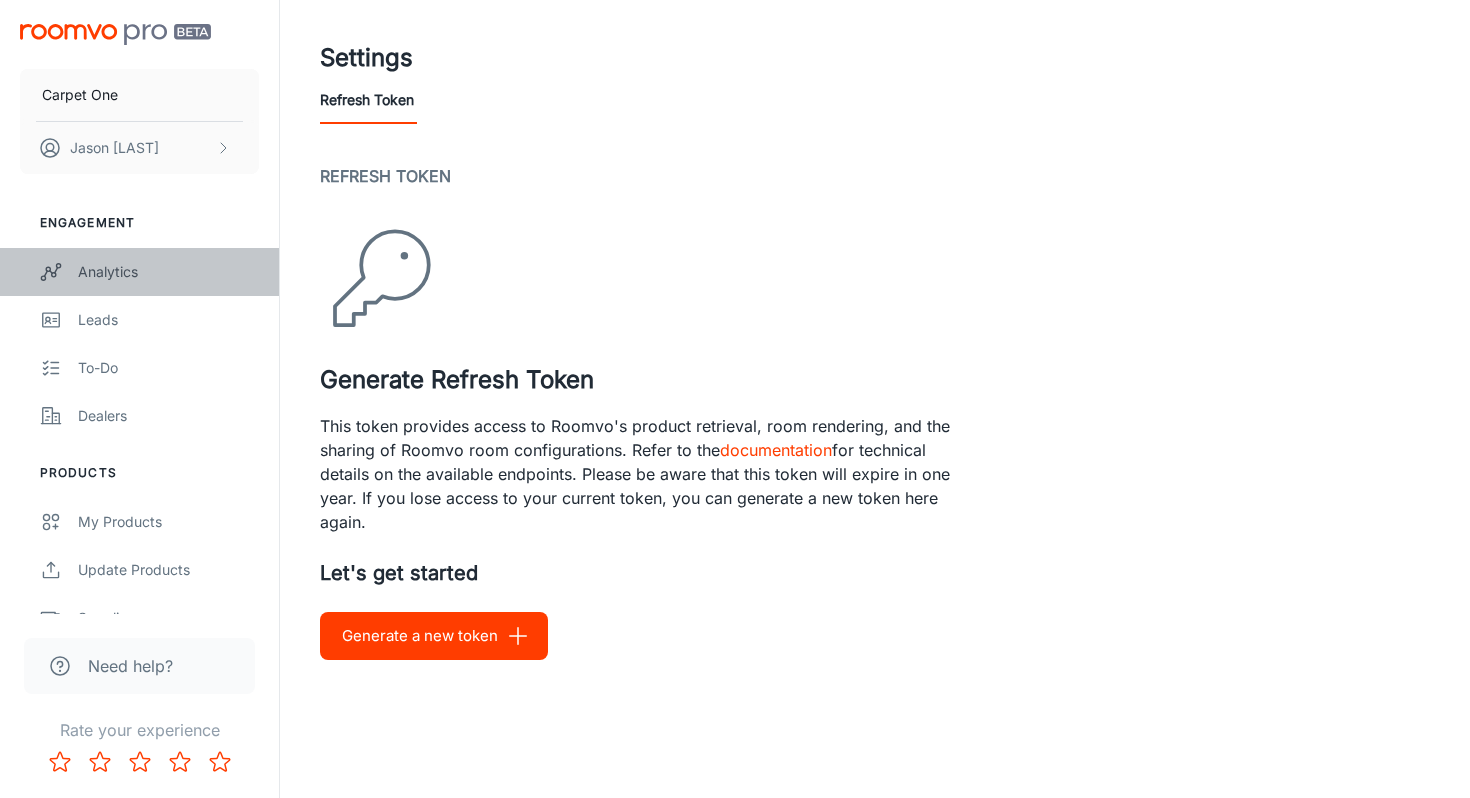 click on "Analytics" at bounding box center (168, 272) 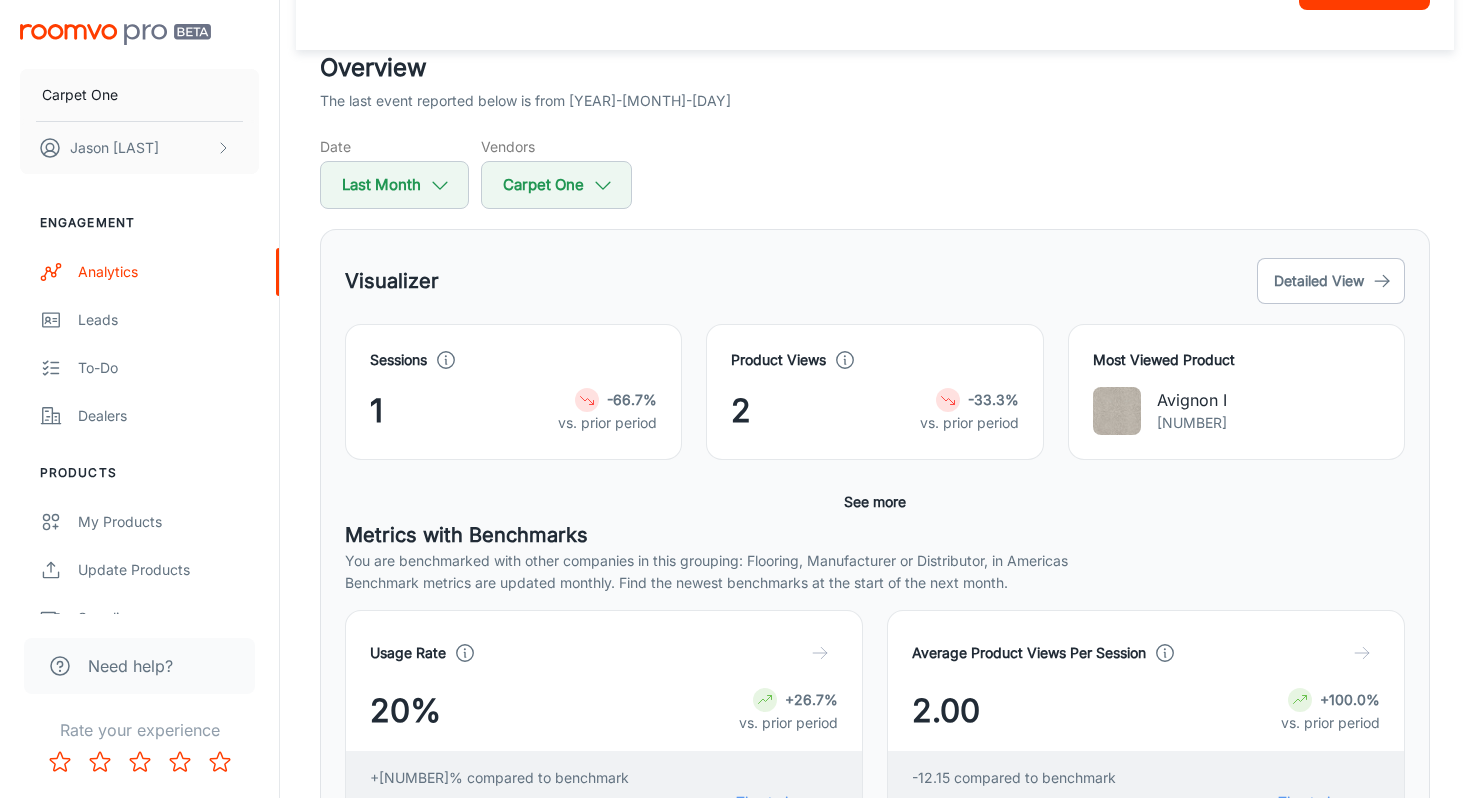 scroll, scrollTop: 0, scrollLeft: 0, axis: both 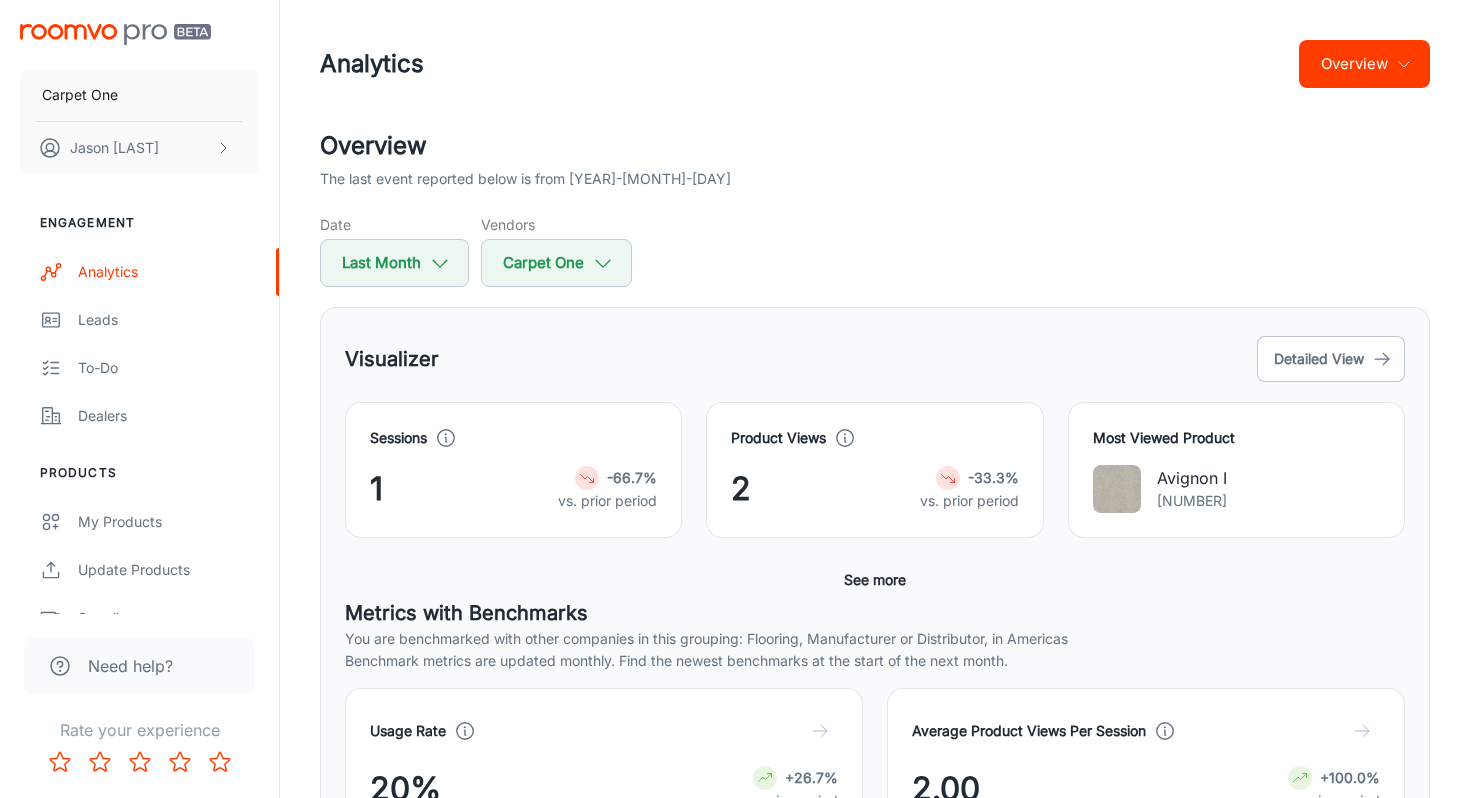click on "Overview" at bounding box center (1364, 64) 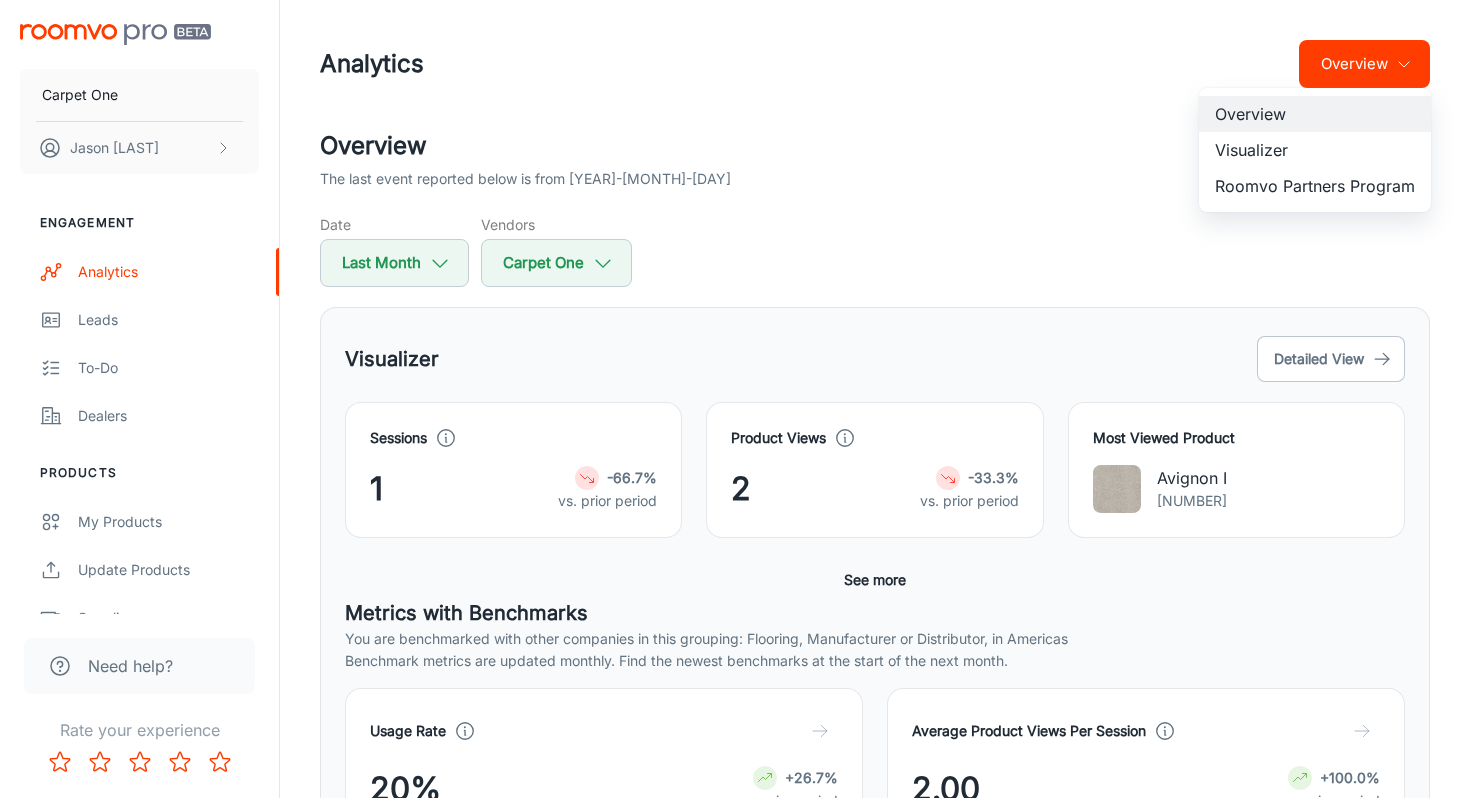 click on "Visualizer" at bounding box center [1315, 150] 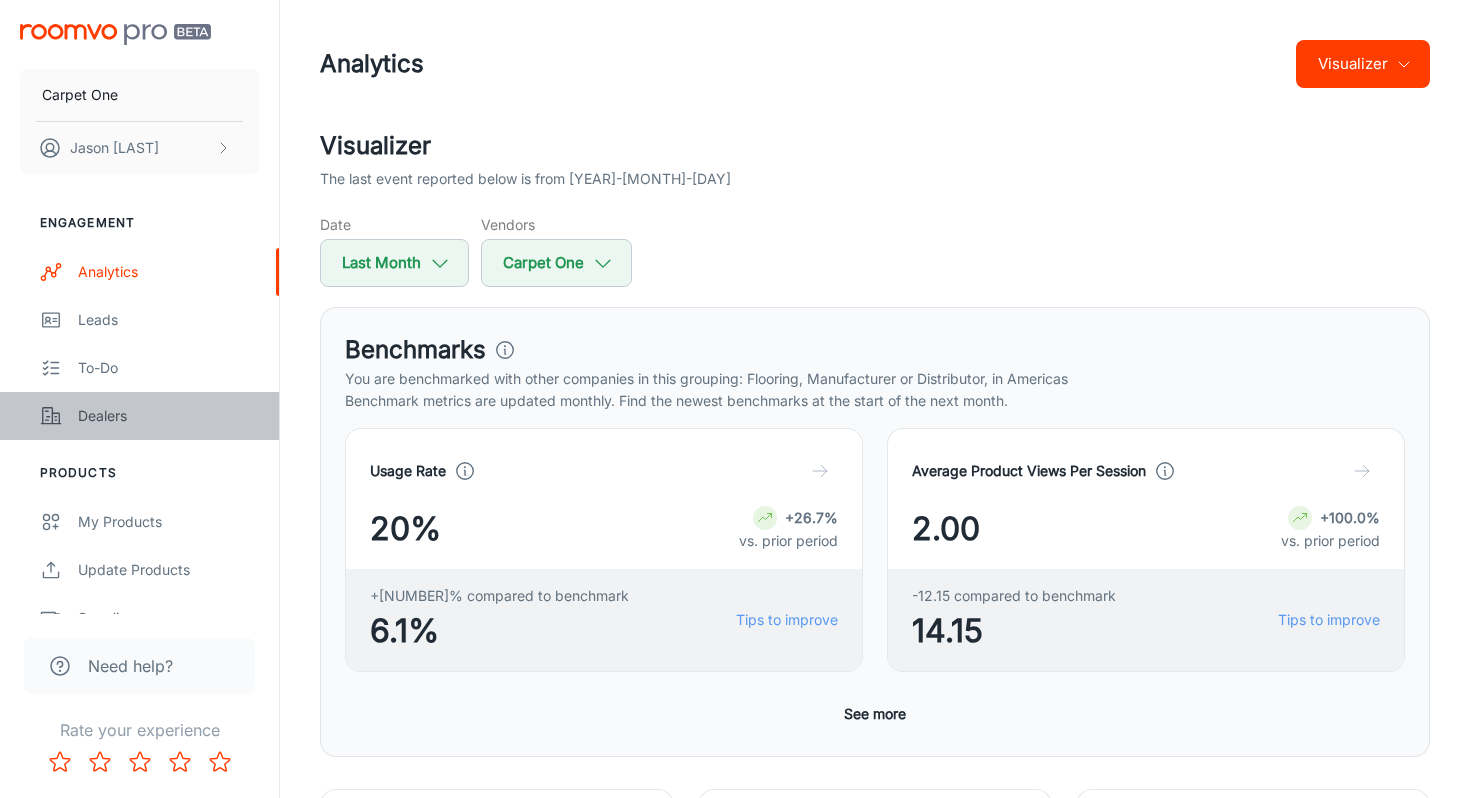 click on "Dealers" at bounding box center (168, 416) 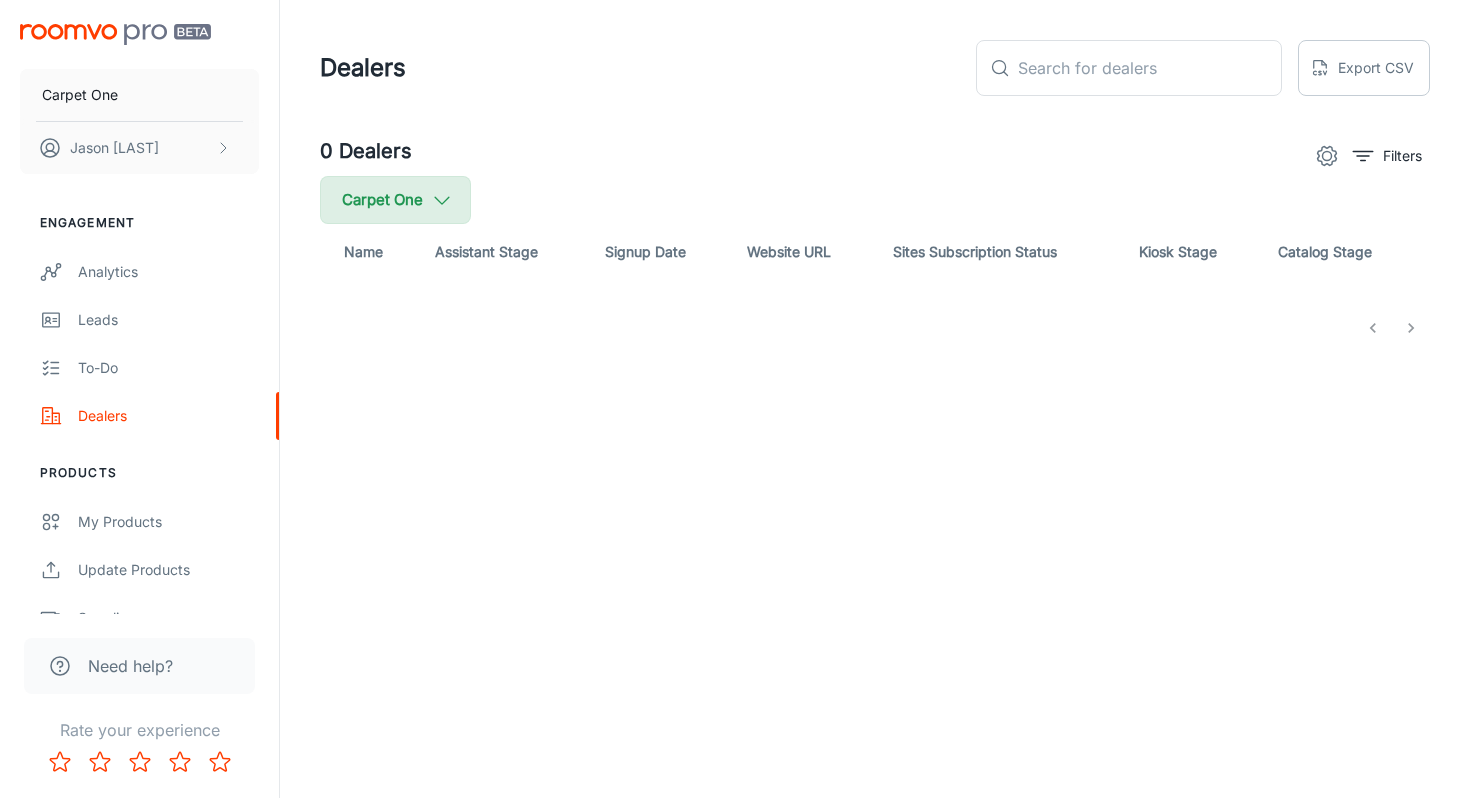 click 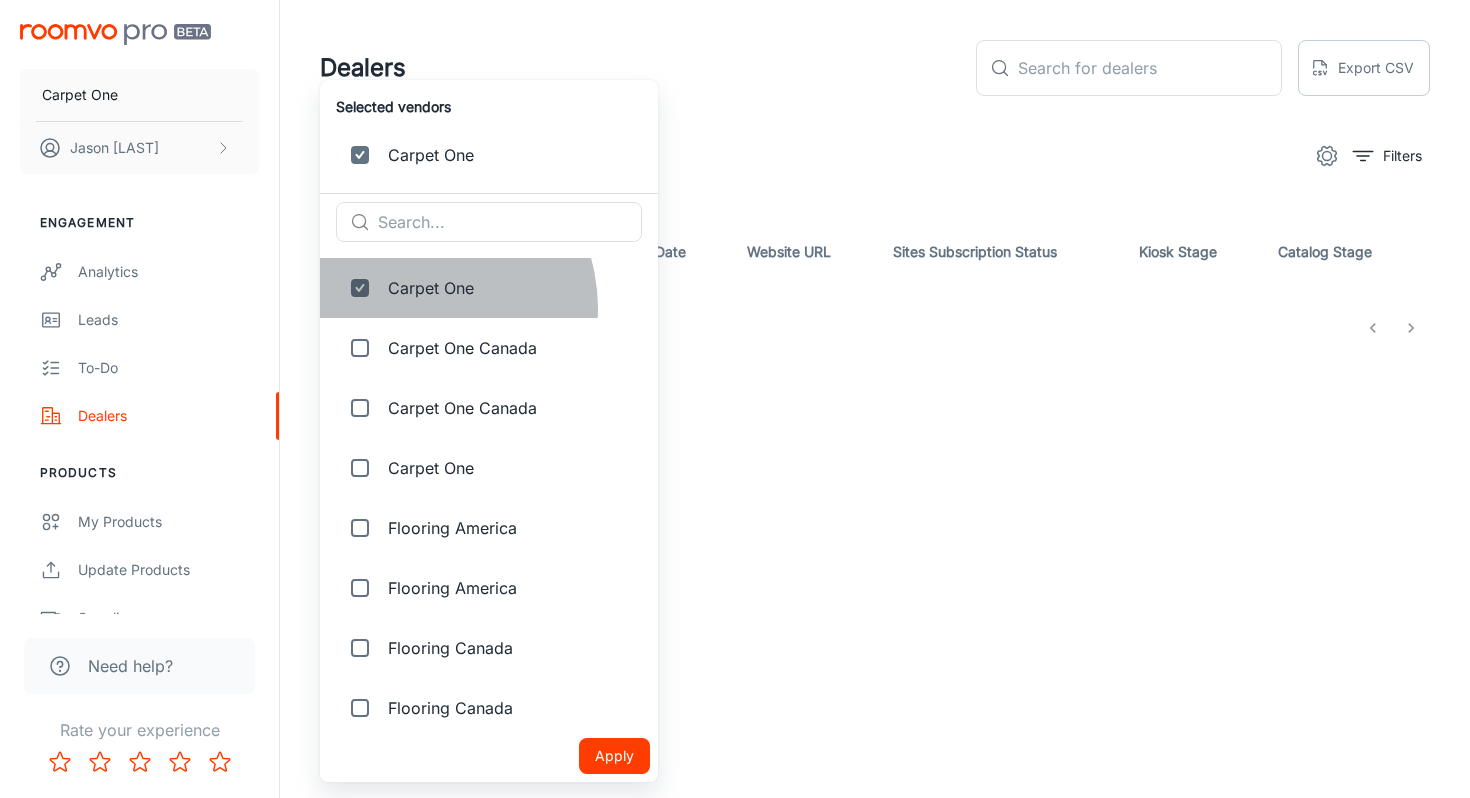 click on "Carpet One" at bounding box center [489, 288] 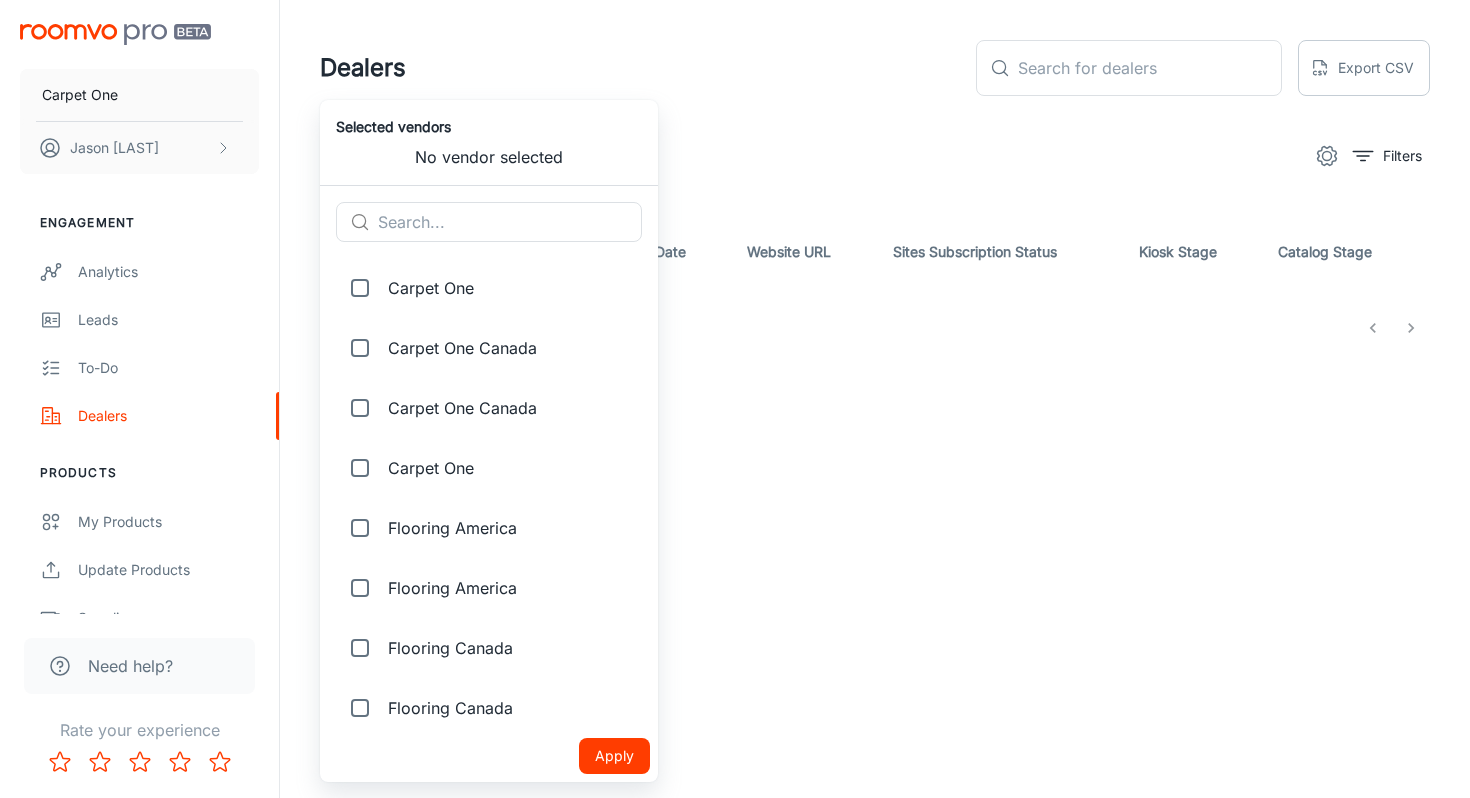 click on "[BRAND_NAME]" at bounding box center [507, 528] 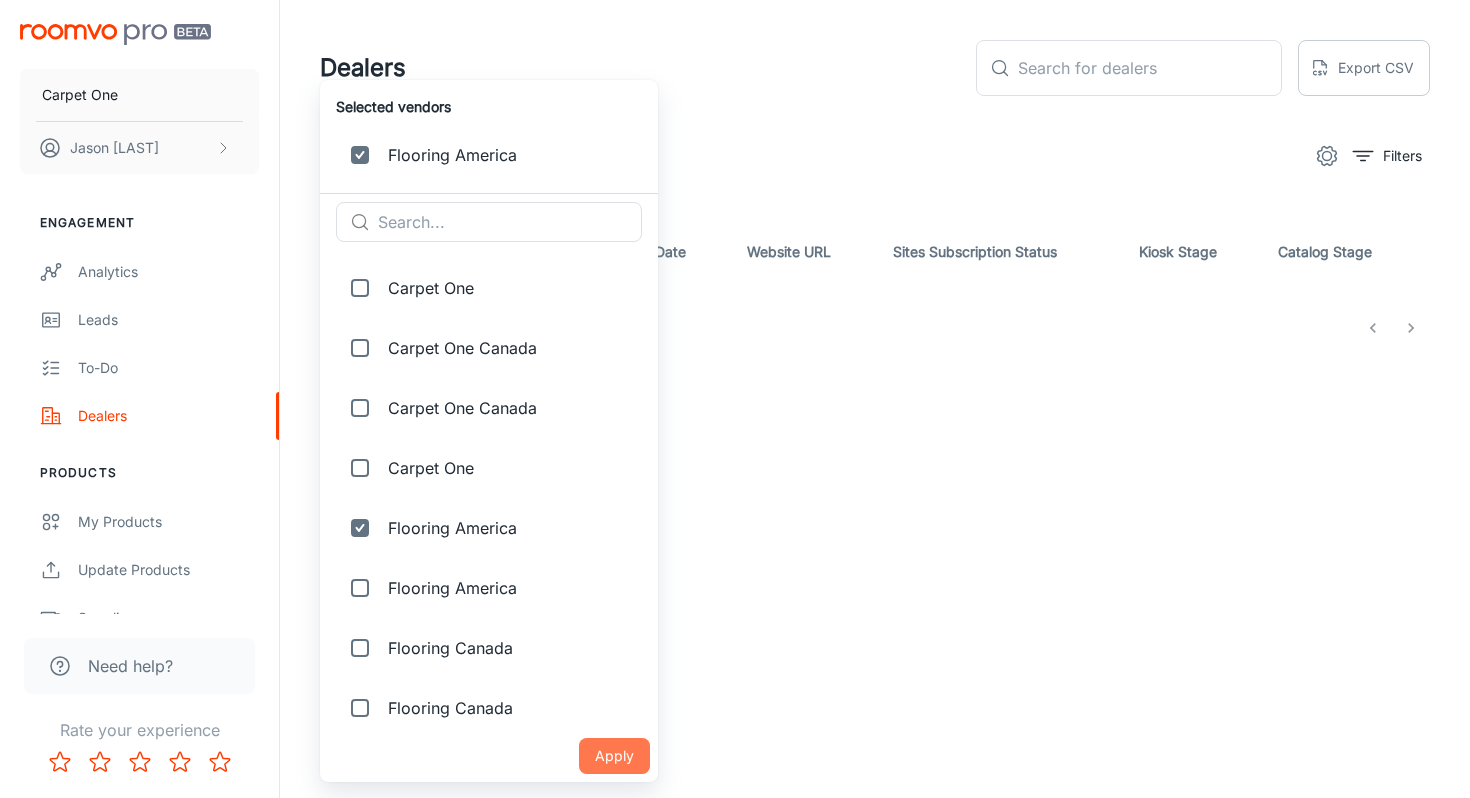 click on "Apply" at bounding box center [614, 756] 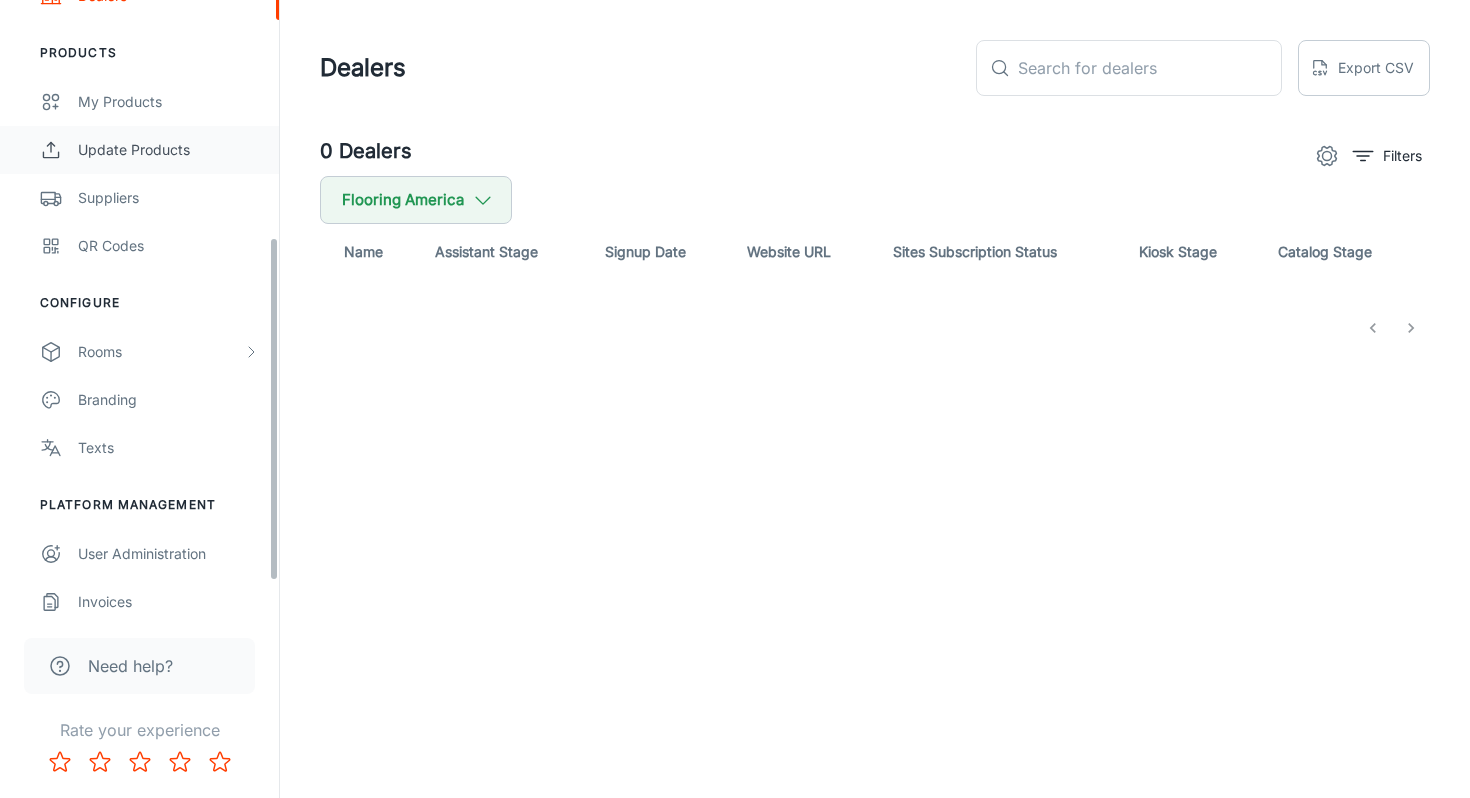 scroll, scrollTop: 422, scrollLeft: 0, axis: vertical 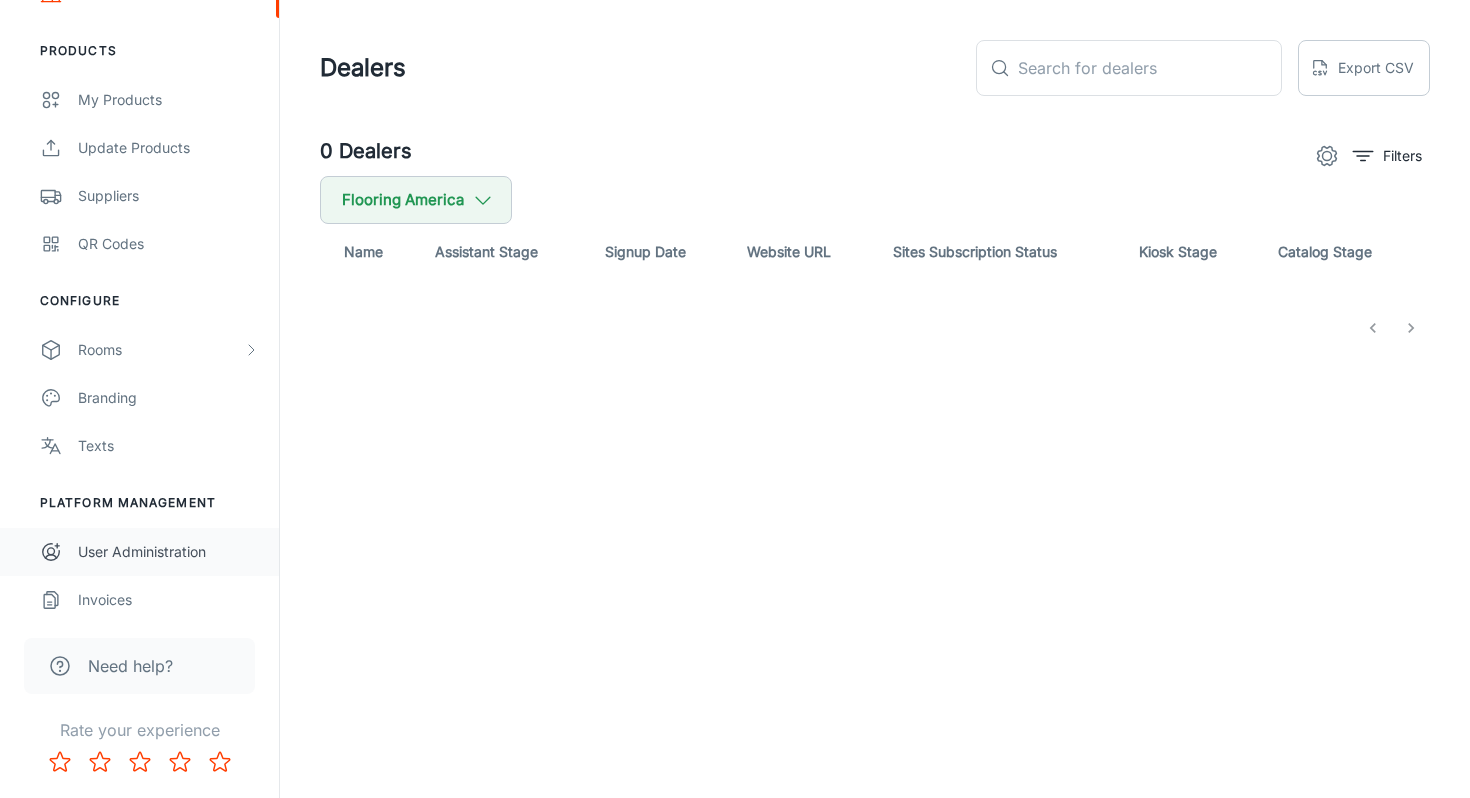 click on "User Administration" at bounding box center [139, 552] 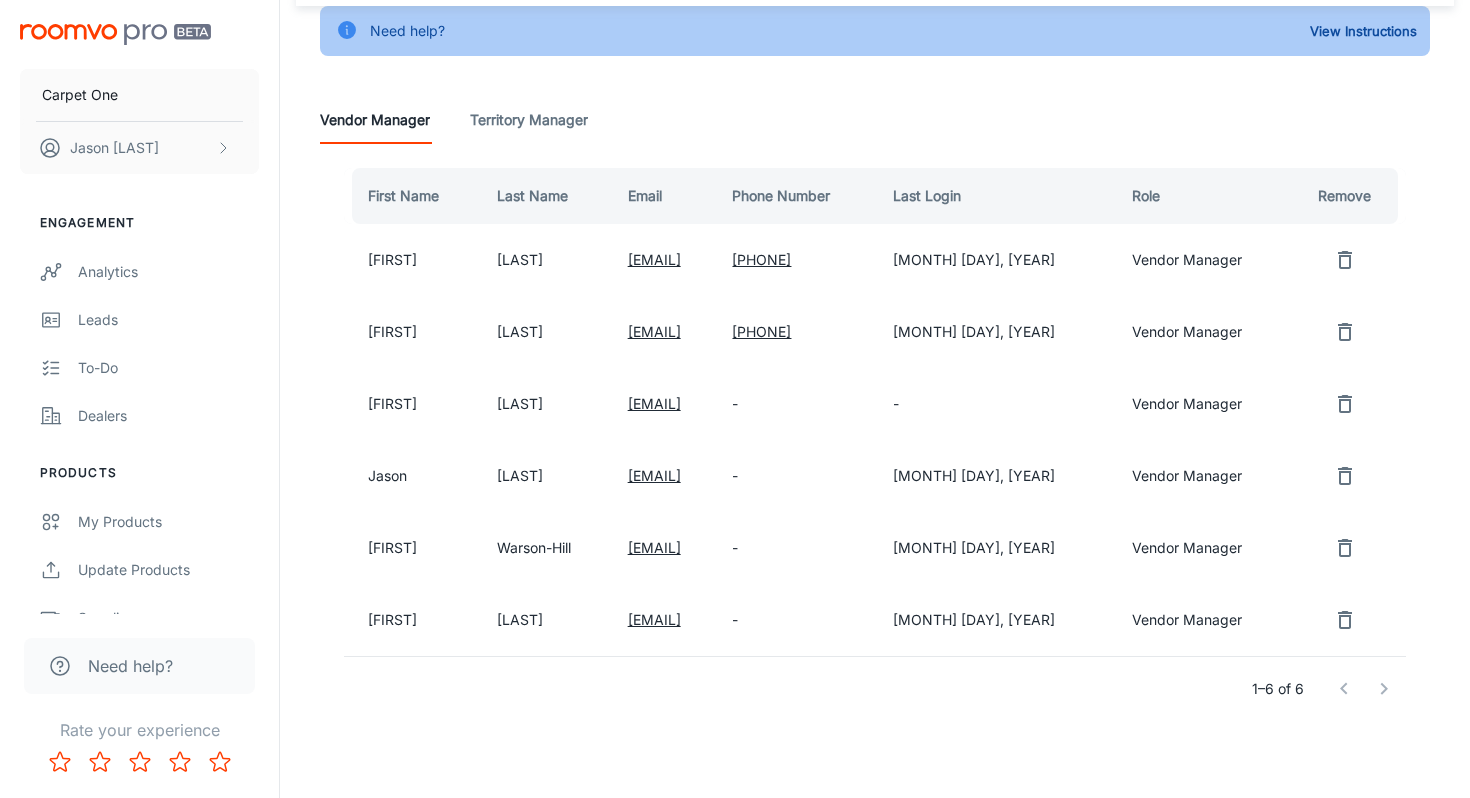 scroll, scrollTop: 116, scrollLeft: 0, axis: vertical 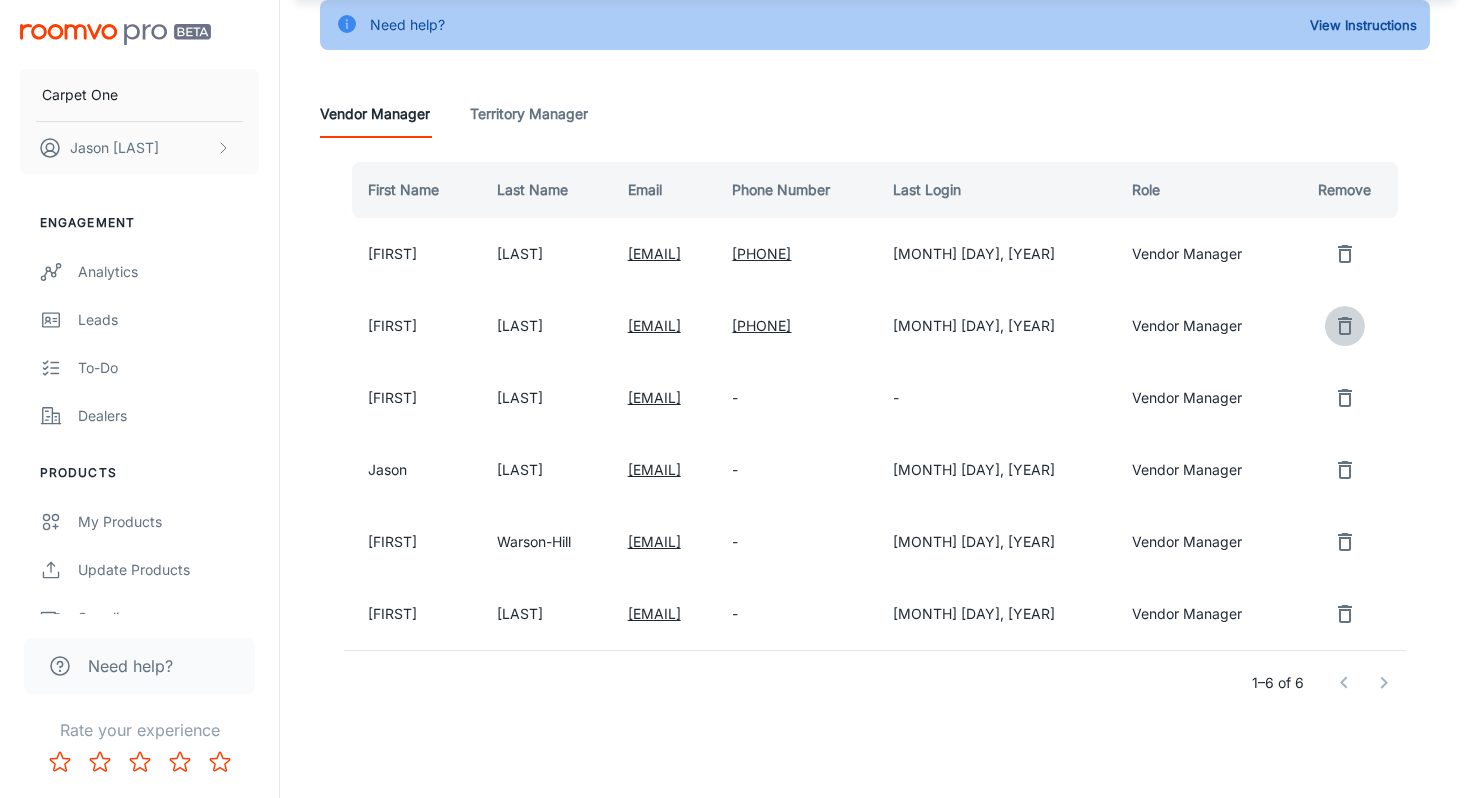 click 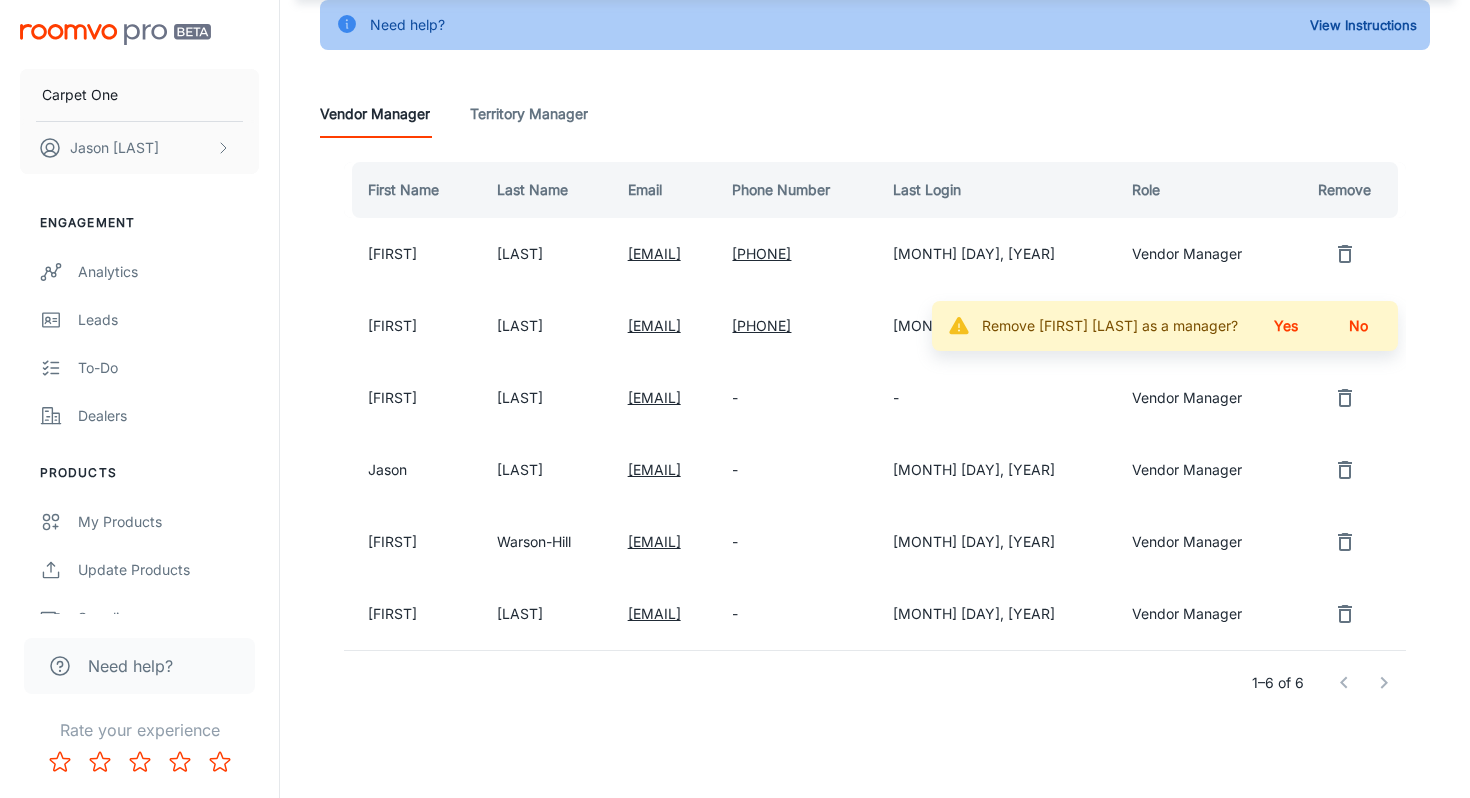click on "Yes" at bounding box center [1286, 326] 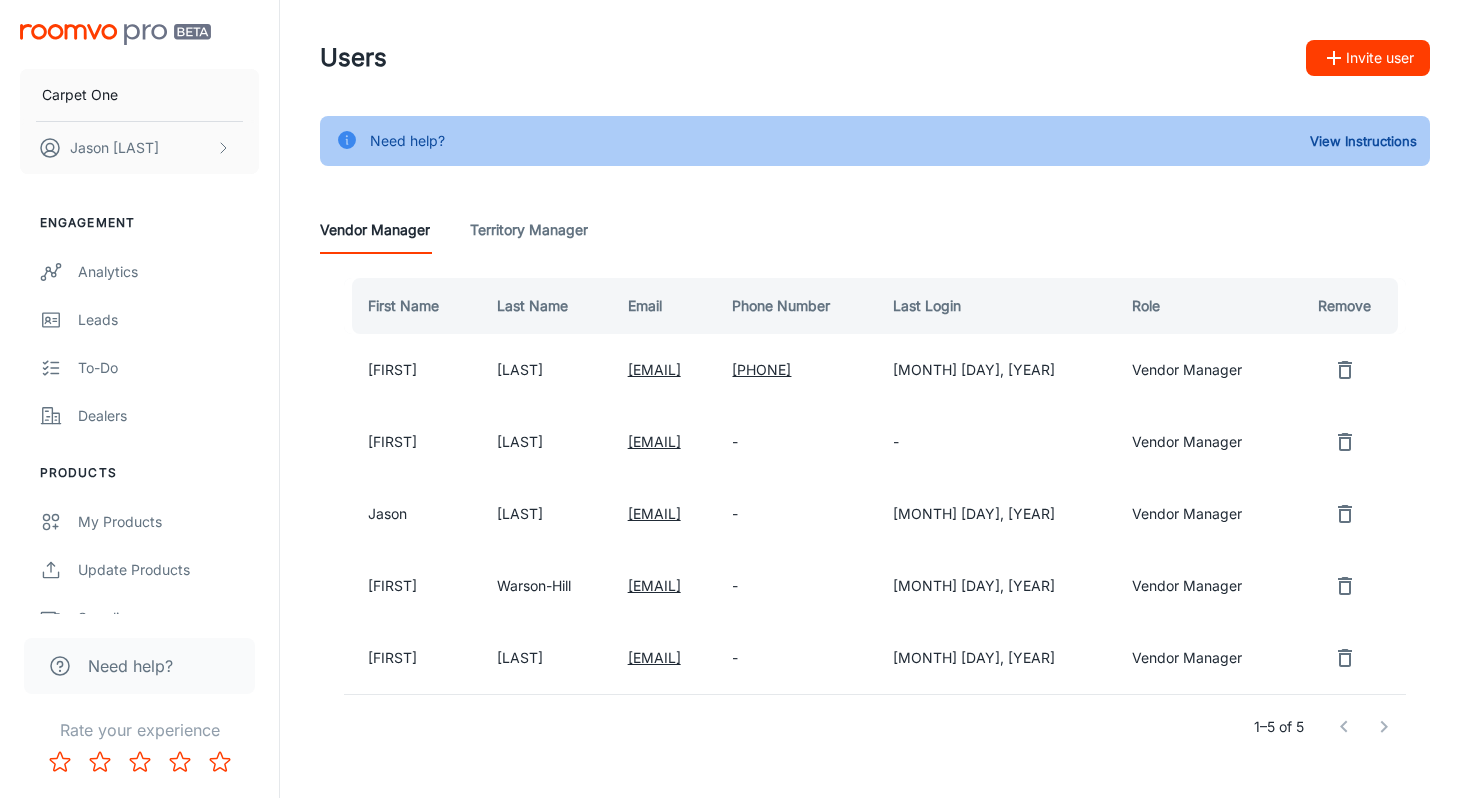 scroll, scrollTop: 65, scrollLeft: 0, axis: vertical 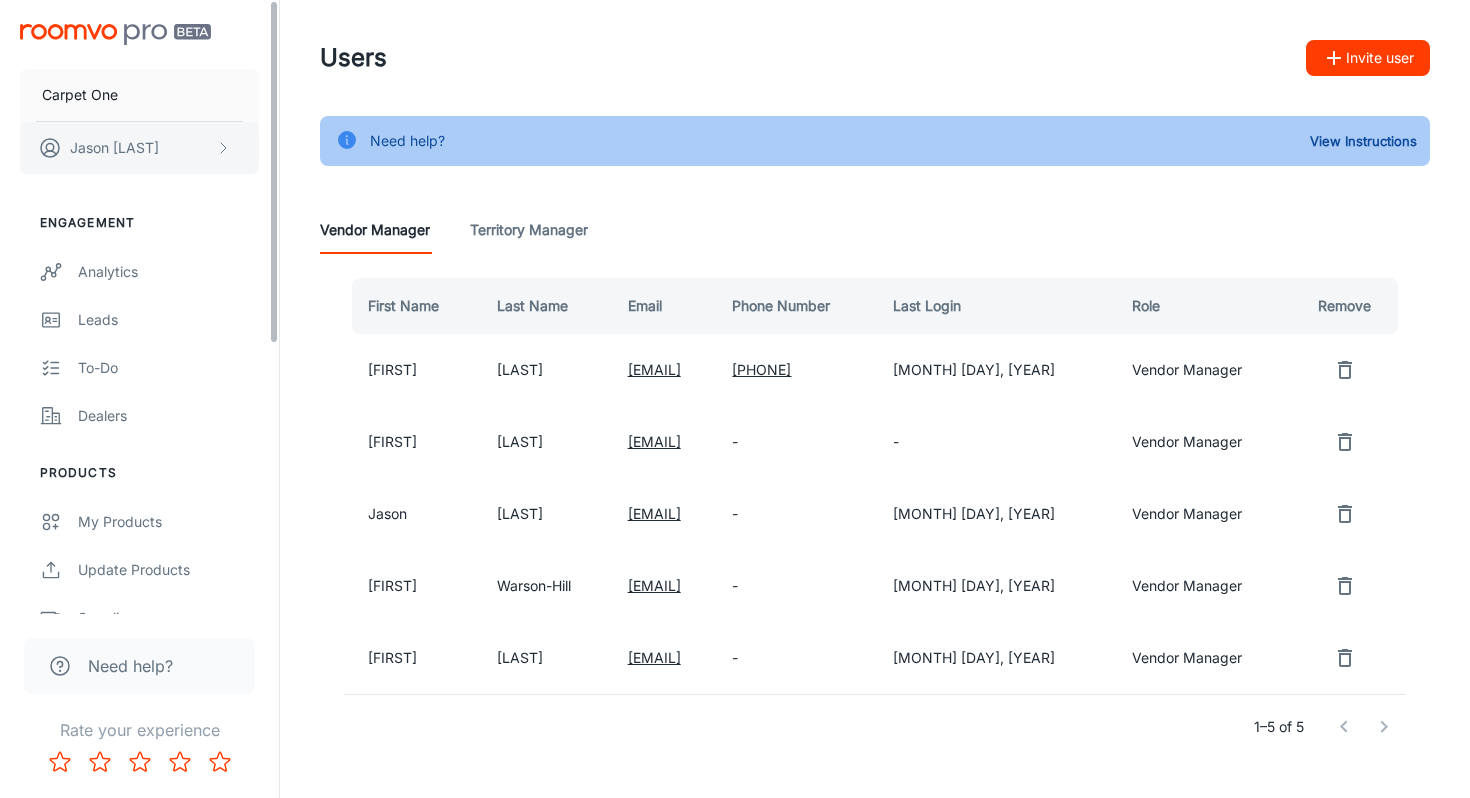 click on "Jason   Awad" at bounding box center [114, 148] 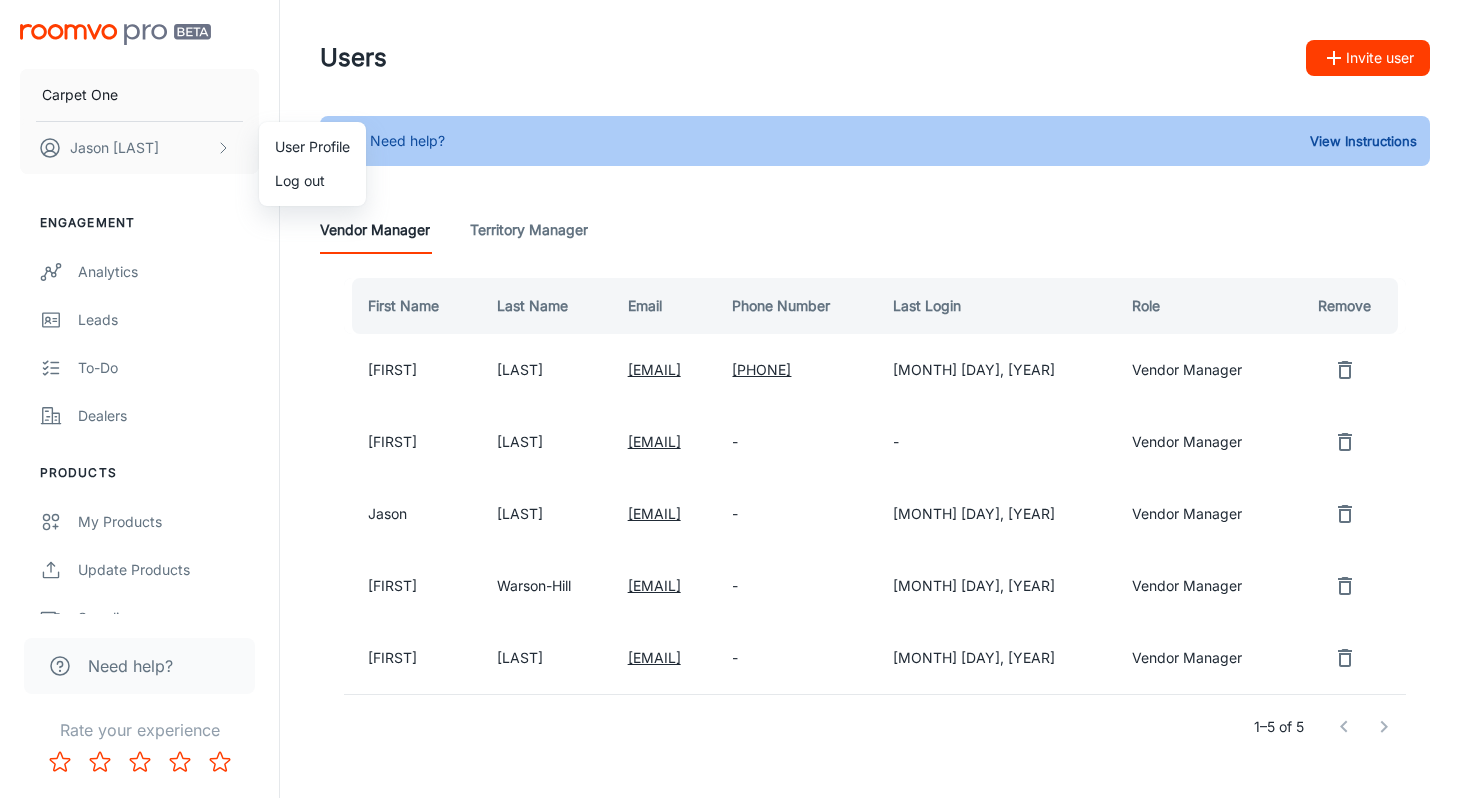 click on "User Profile" at bounding box center [312, 147] 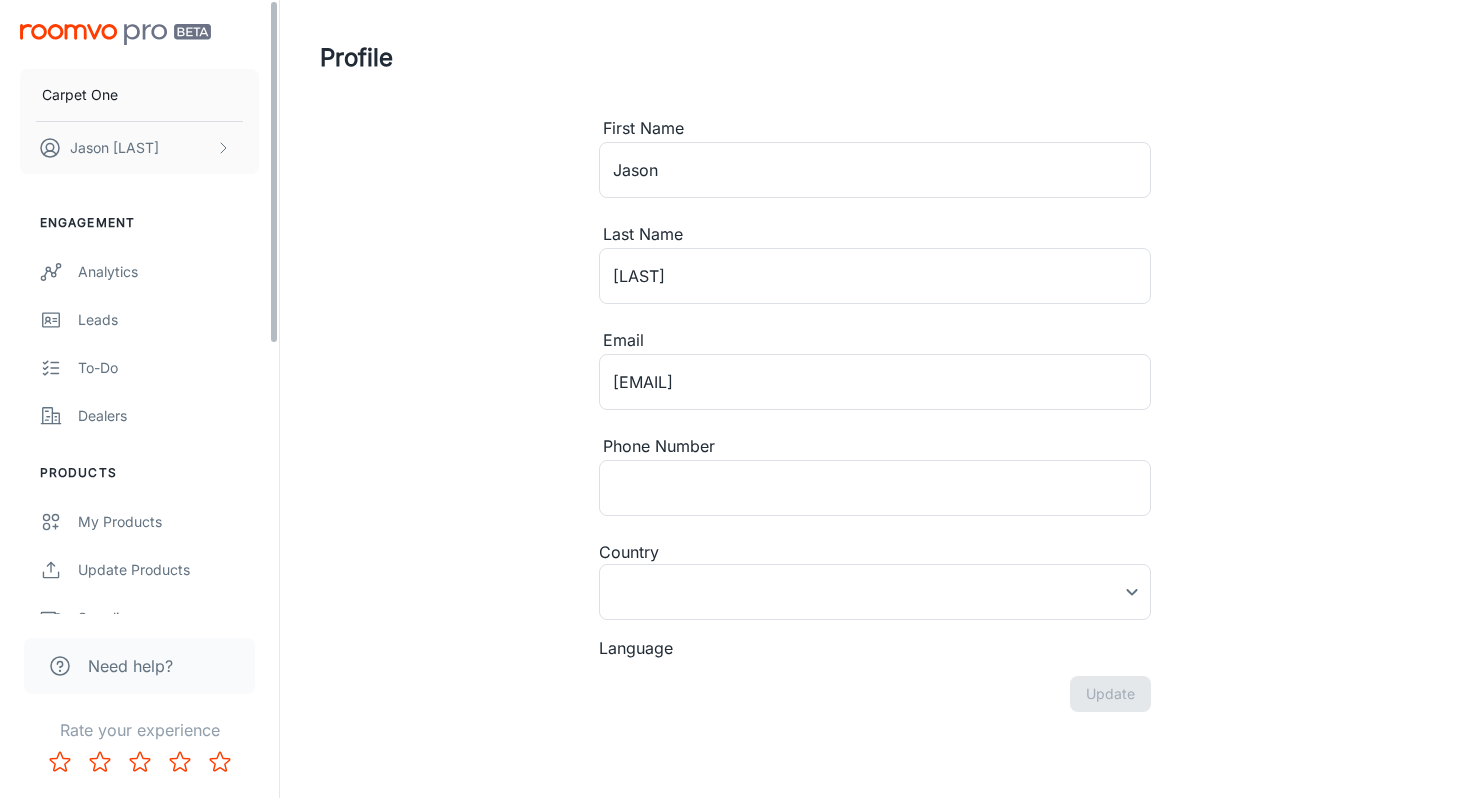type on "United States" 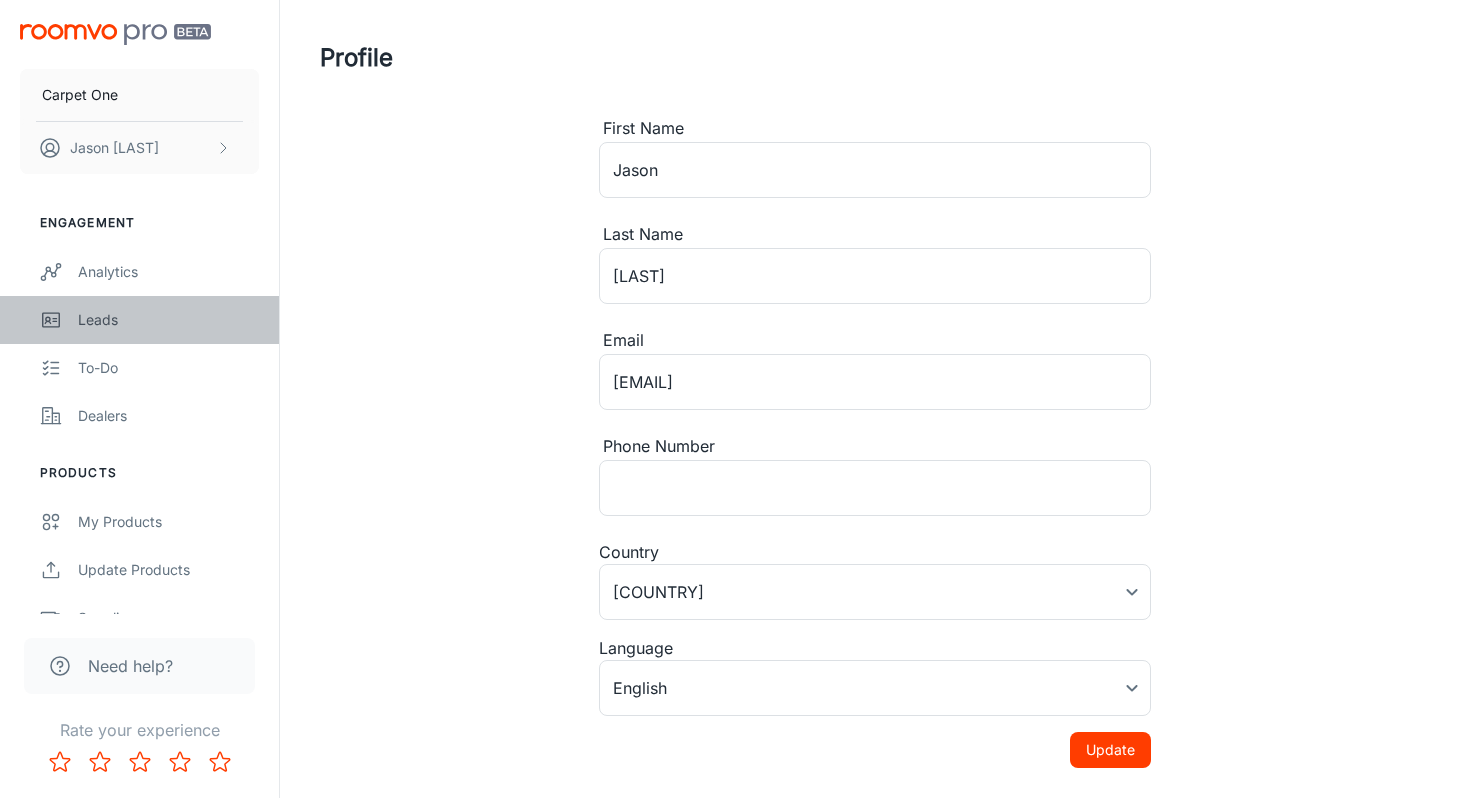 click on "Leads" at bounding box center (168, 320) 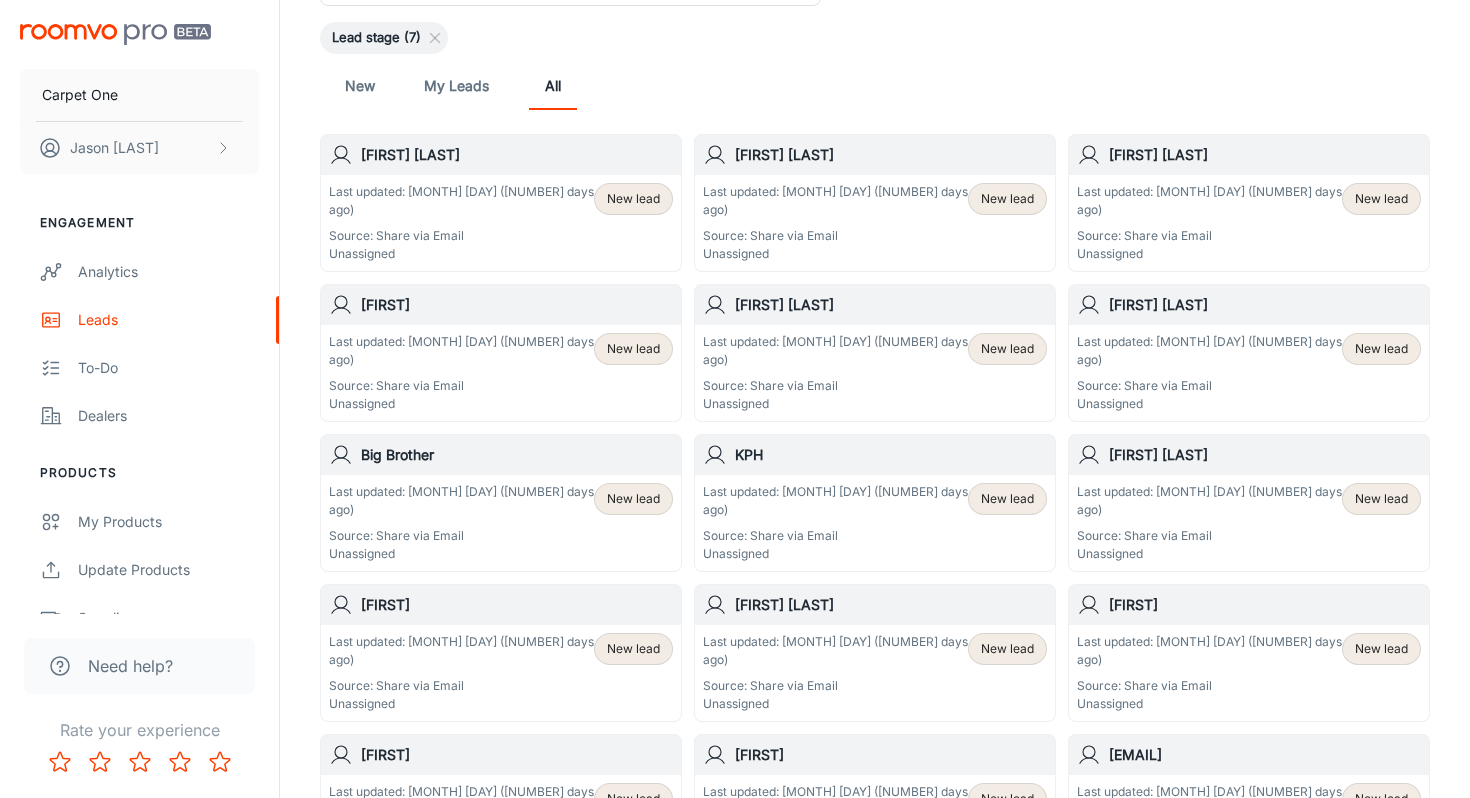 scroll, scrollTop: 0, scrollLeft: 0, axis: both 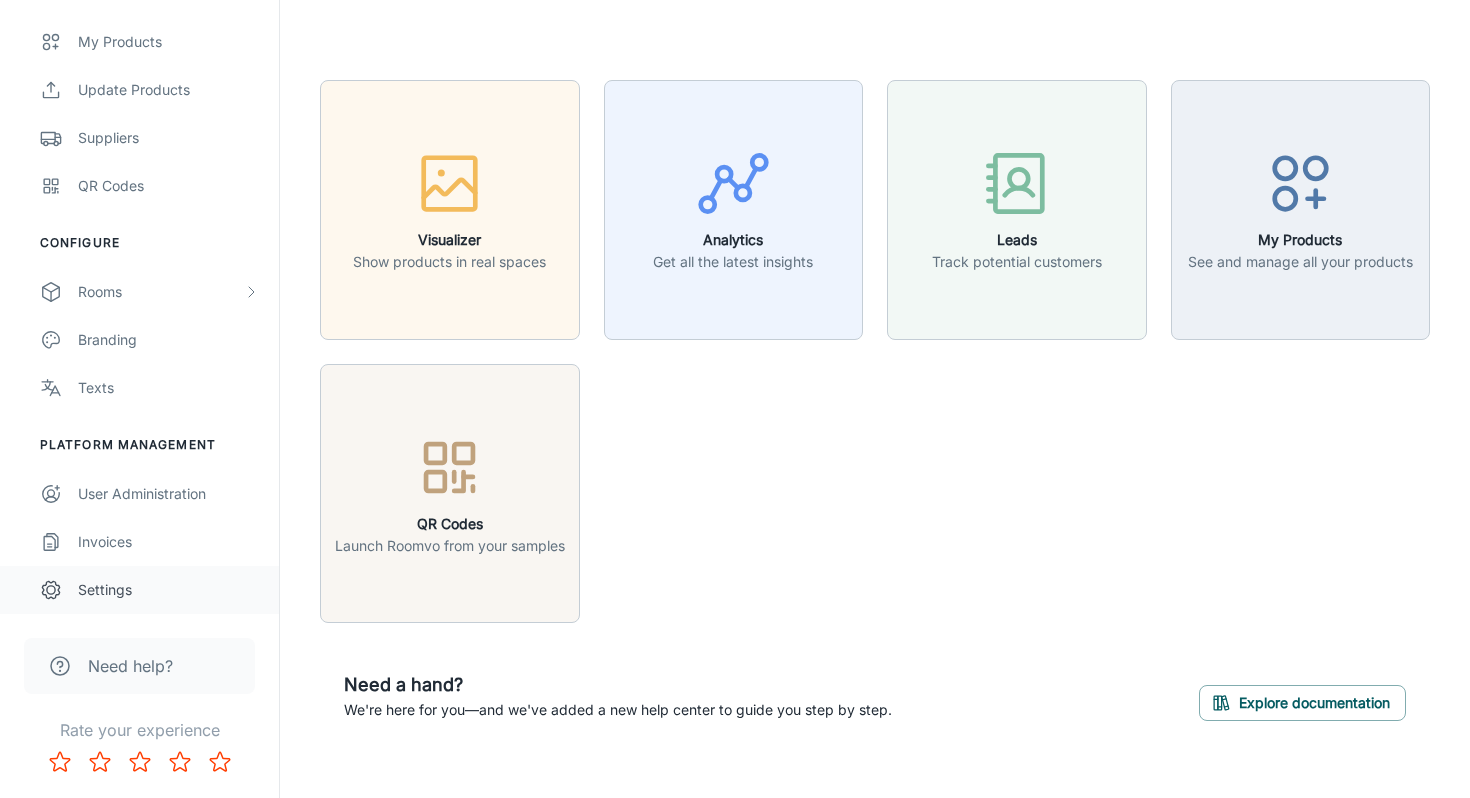 click on "Settings" at bounding box center [168, 590] 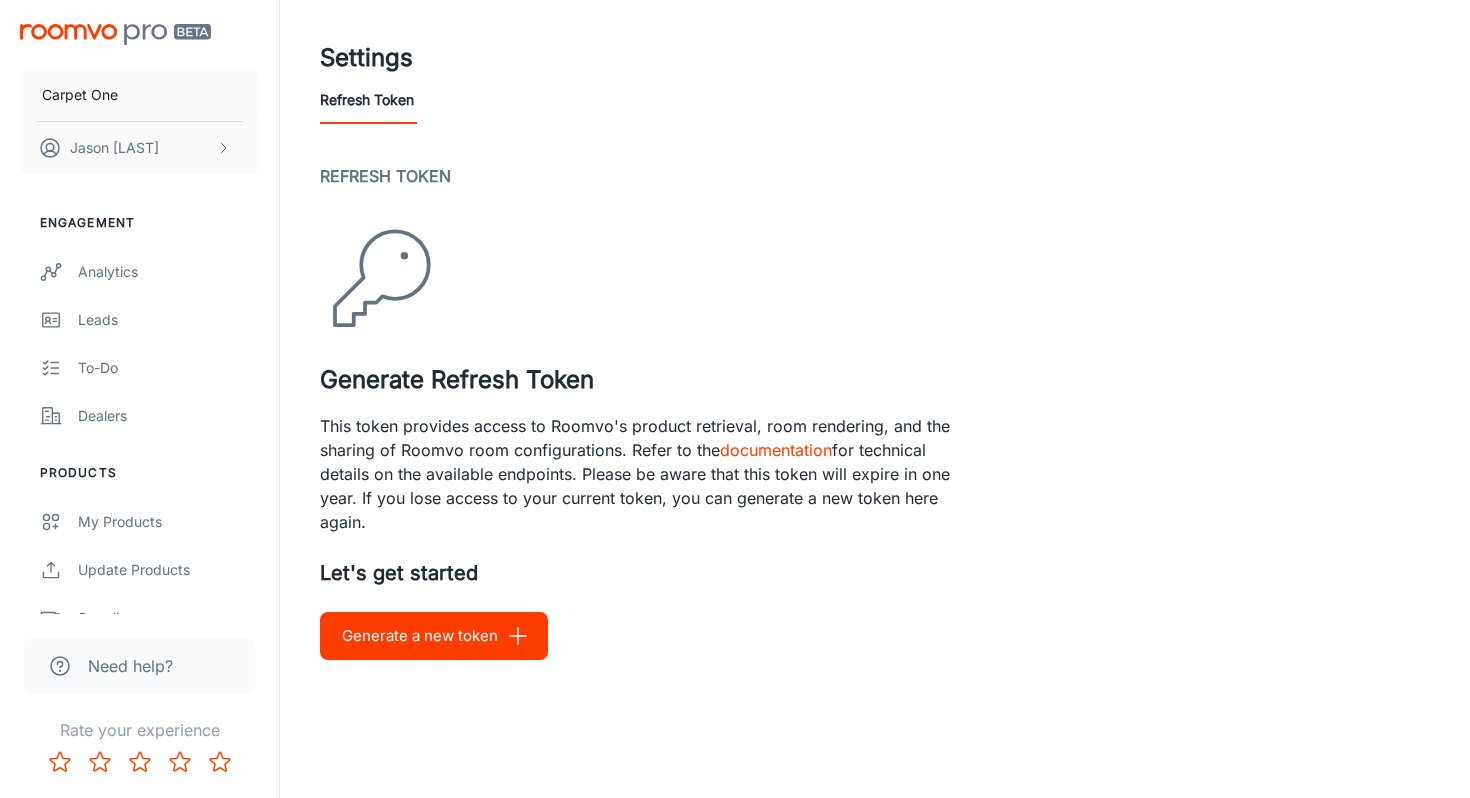 click on "Generate a new token" at bounding box center (434, 636) 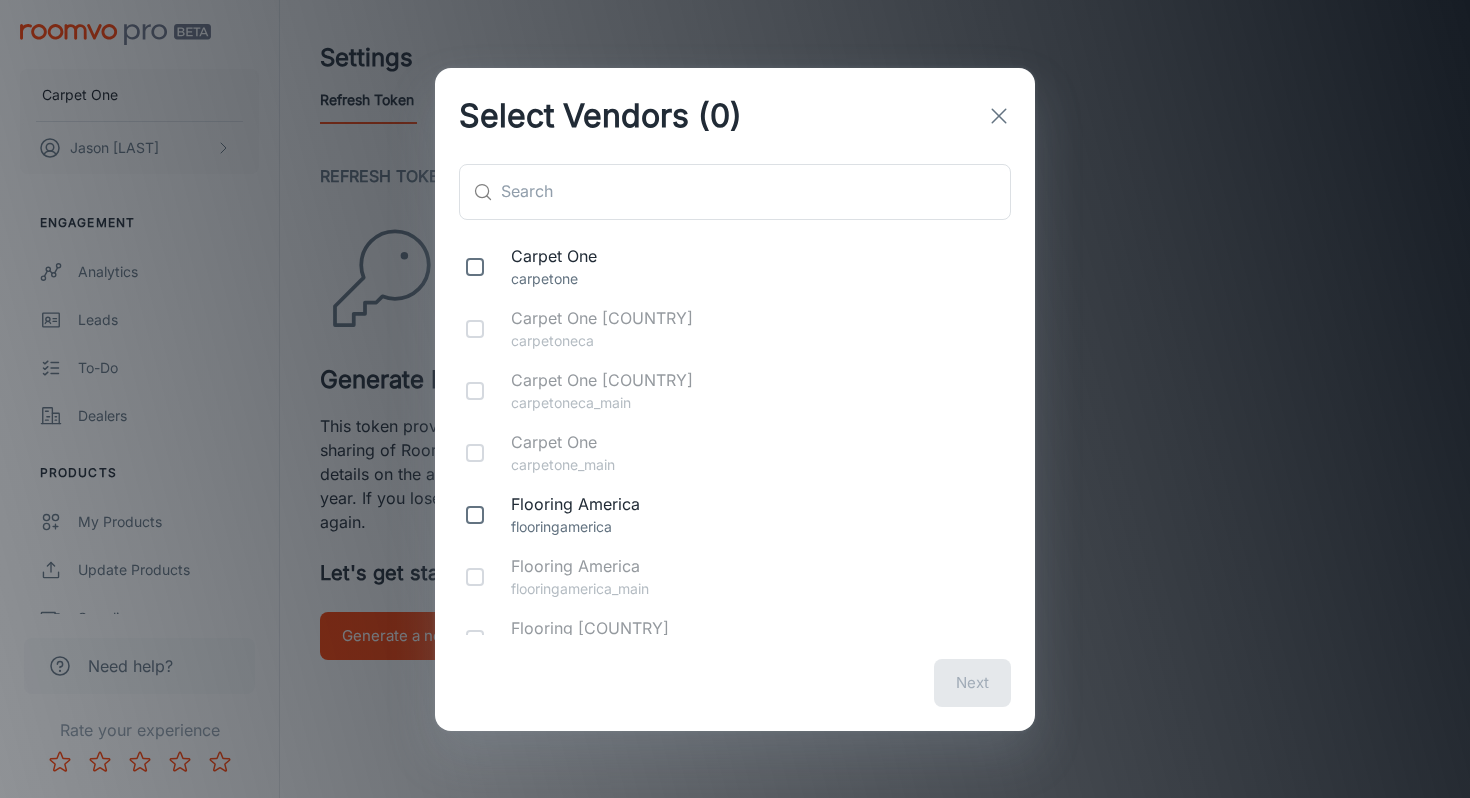click 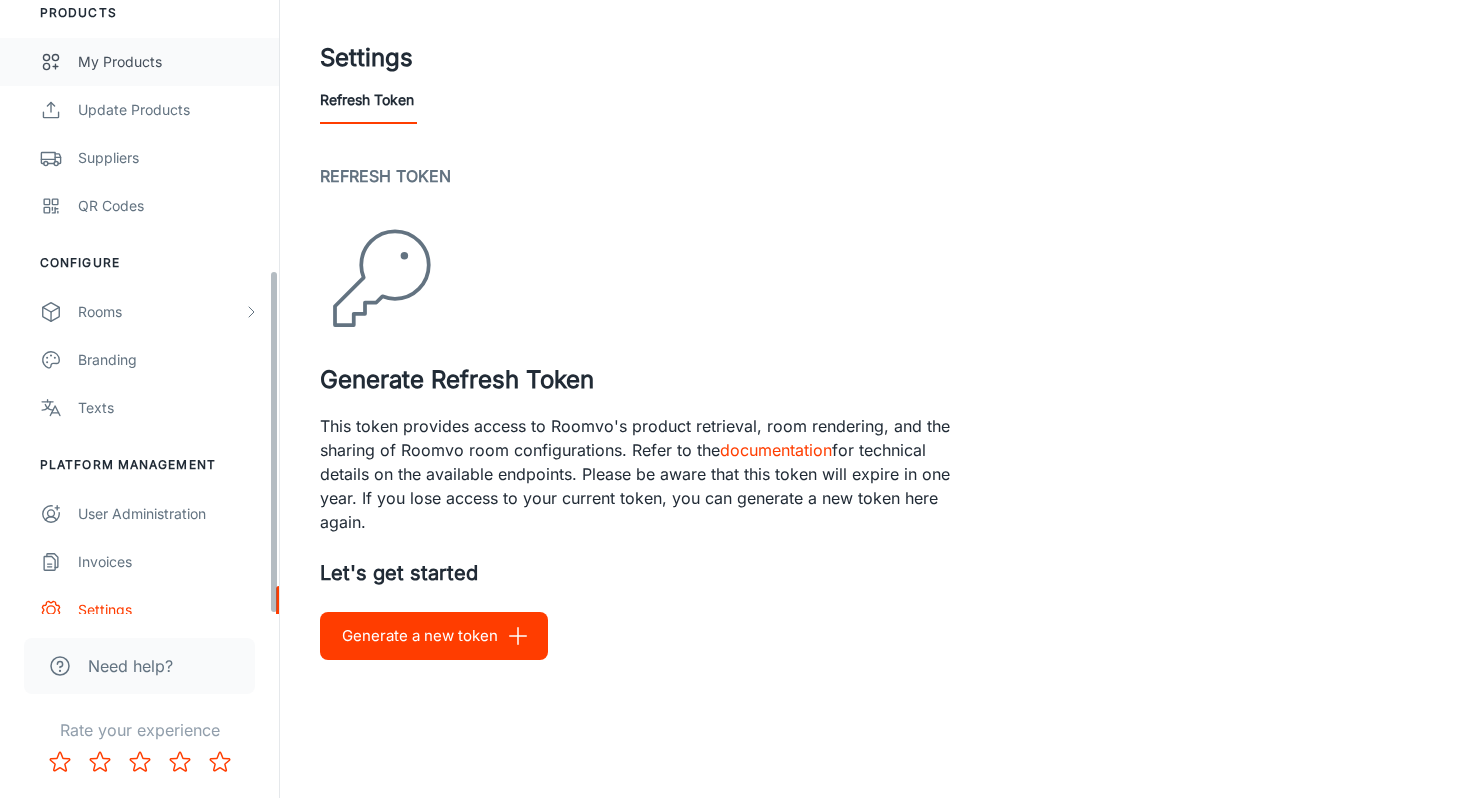 scroll, scrollTop: 480, scrollLeft: 0, axis: vertical 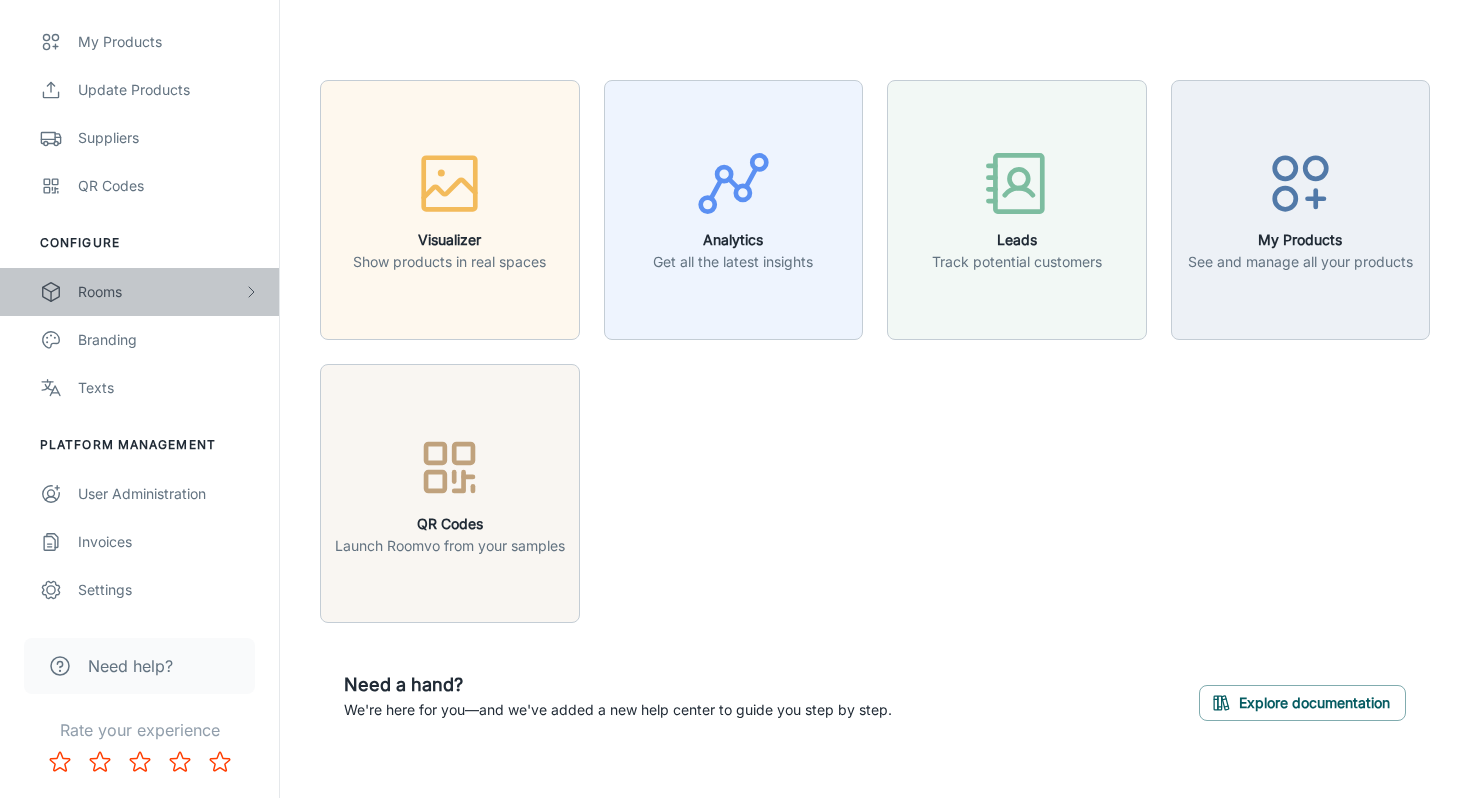 click on "Rooms" at bounding box center (160, 292) 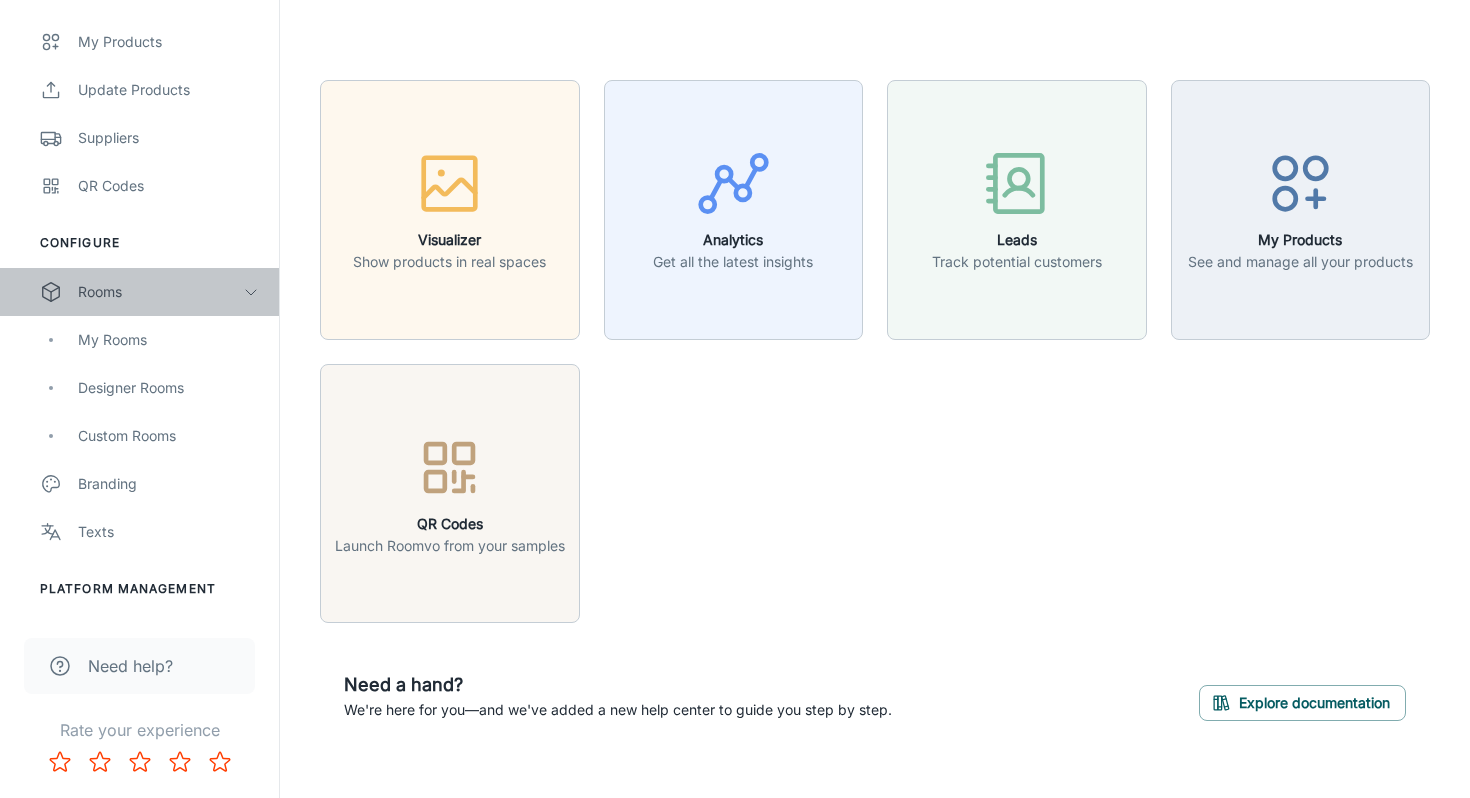 click on "Rooms" at bounding box center [160, 292] 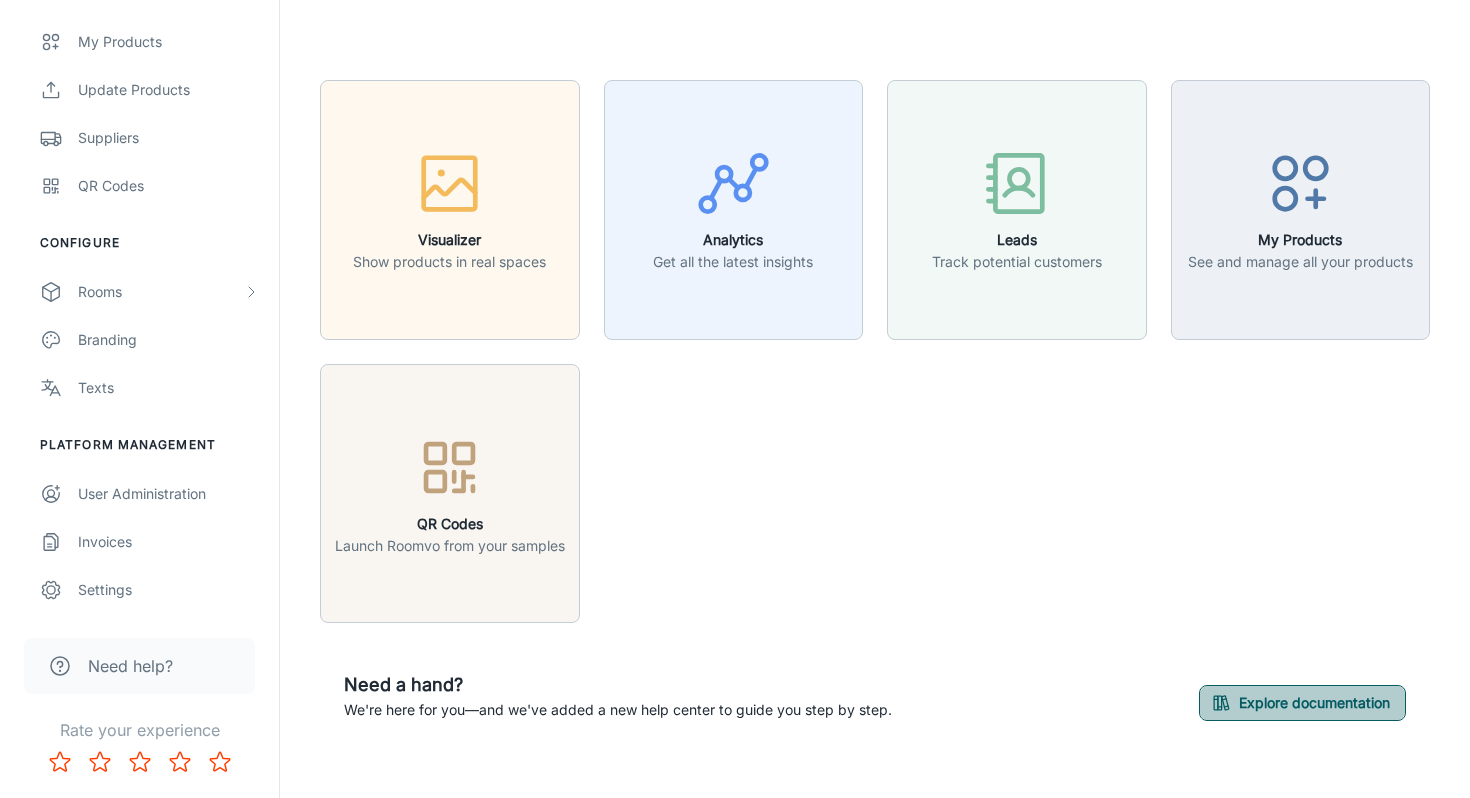 click on "Explore documentation" at bounding box center (1302, 703) 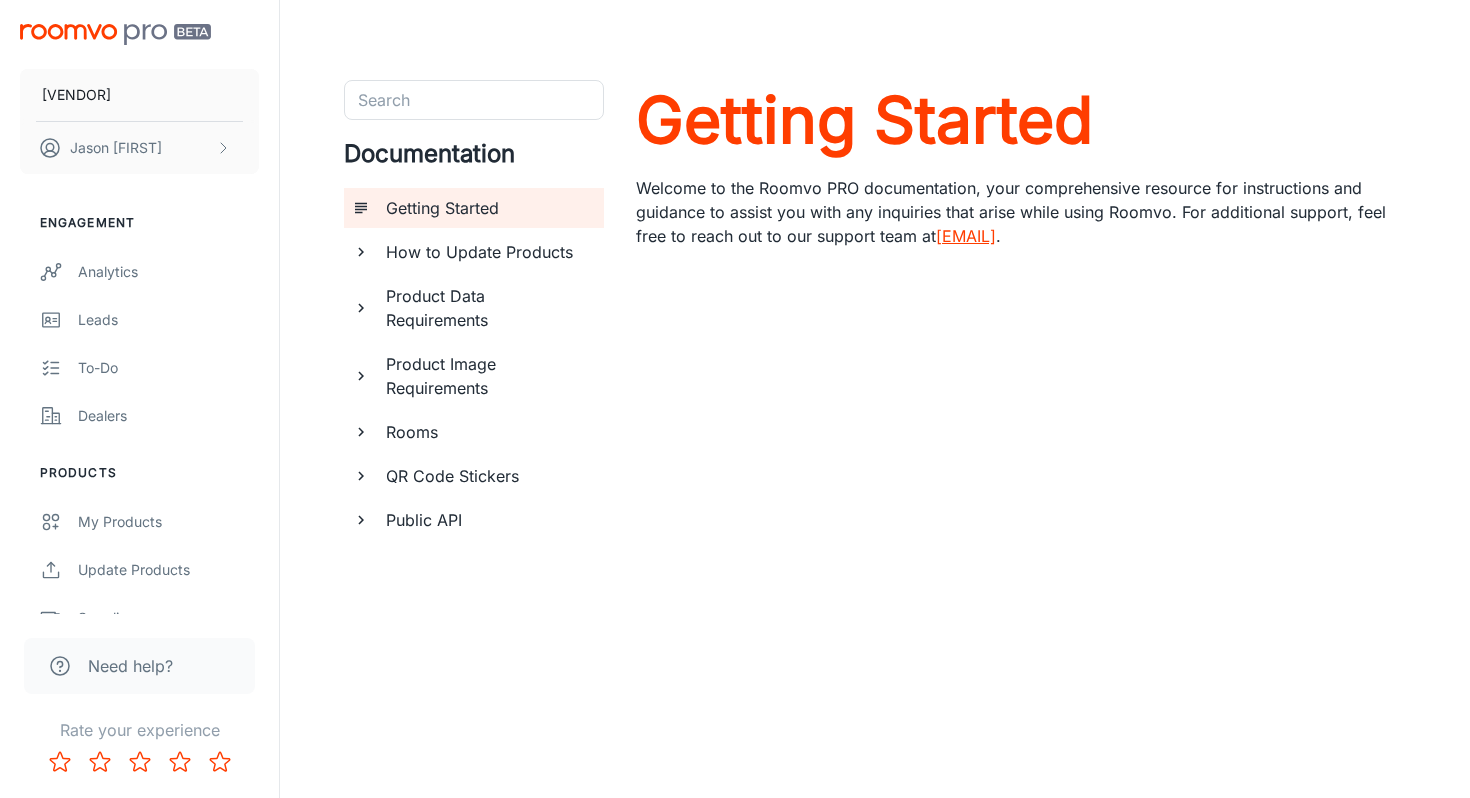click on "Public API" at bounding box center (487, 520) 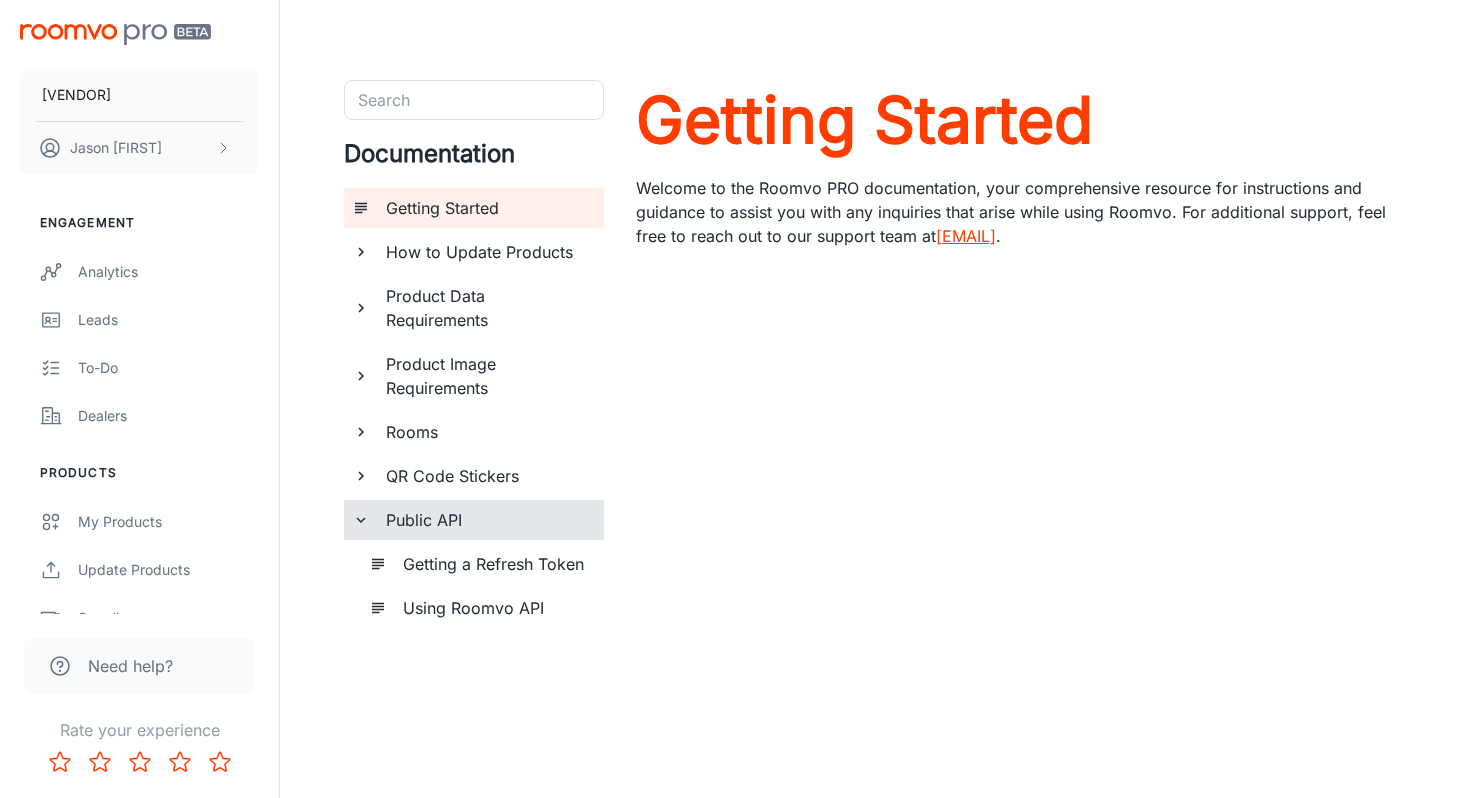 click on "Getting a Refresh Token" at bounding box center (495, 564) 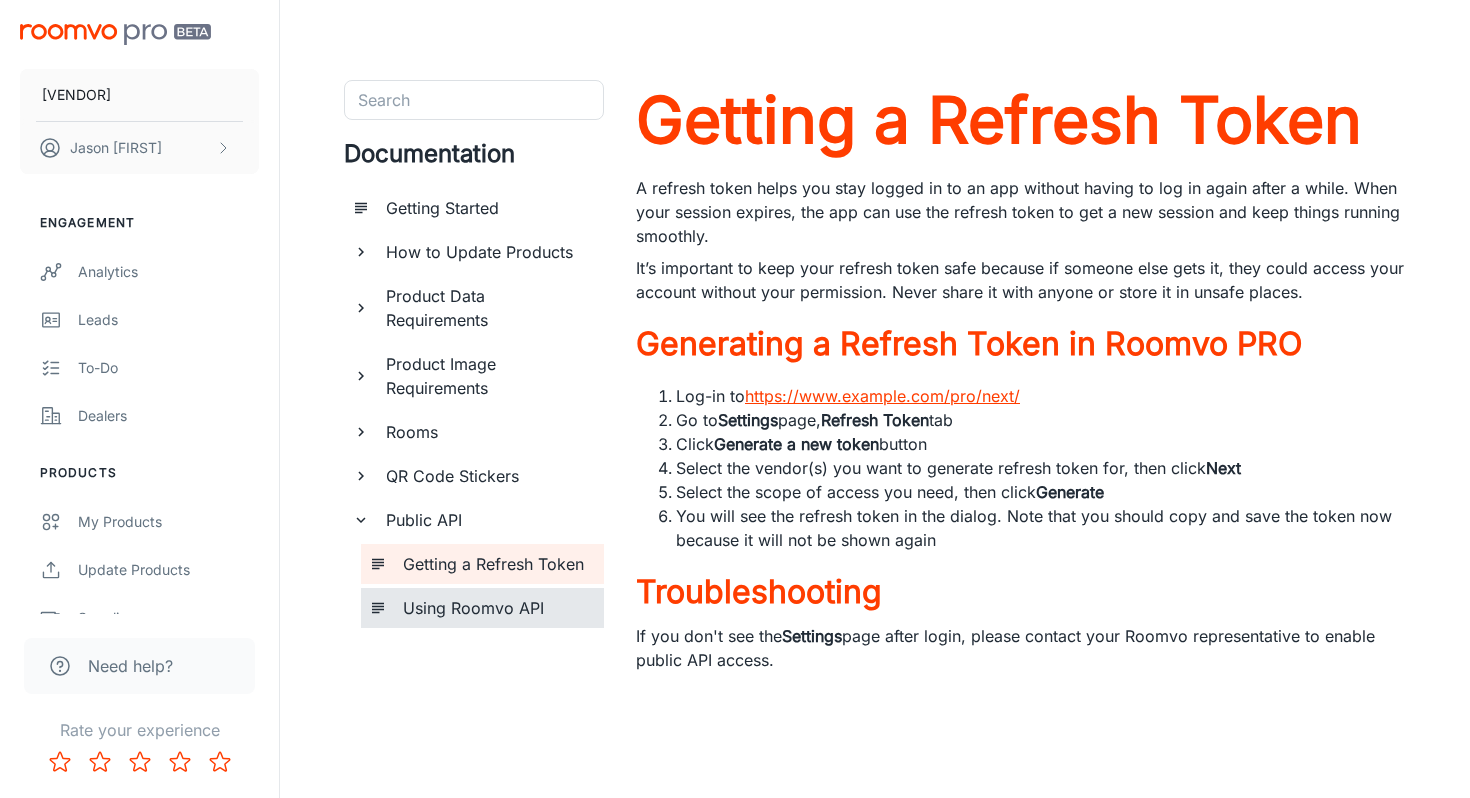 click on "Using Roomvo API" at bounding box center (495, 608) 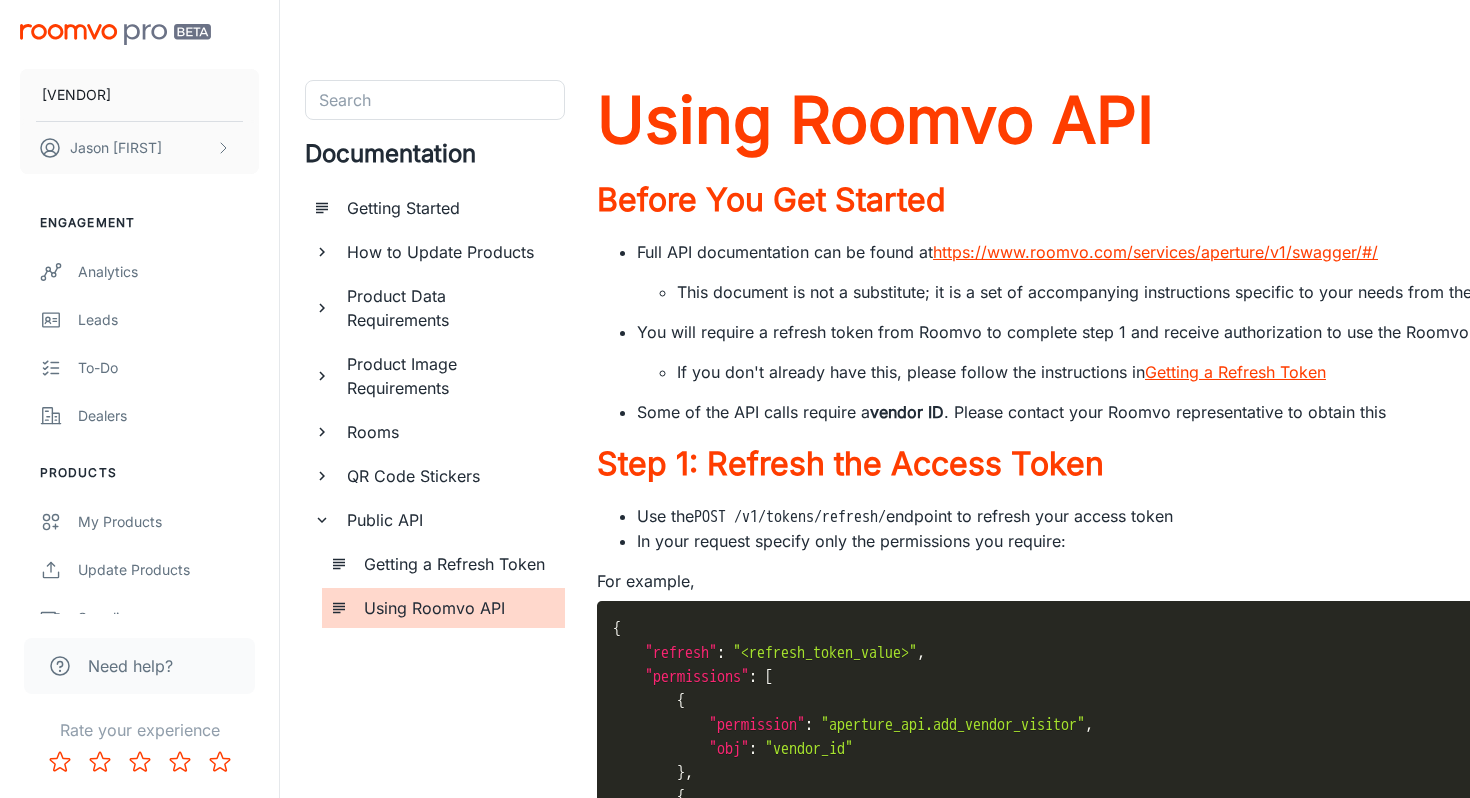 scroll, scrollTop: 0, scrollLeft: 46, axis: horizontal 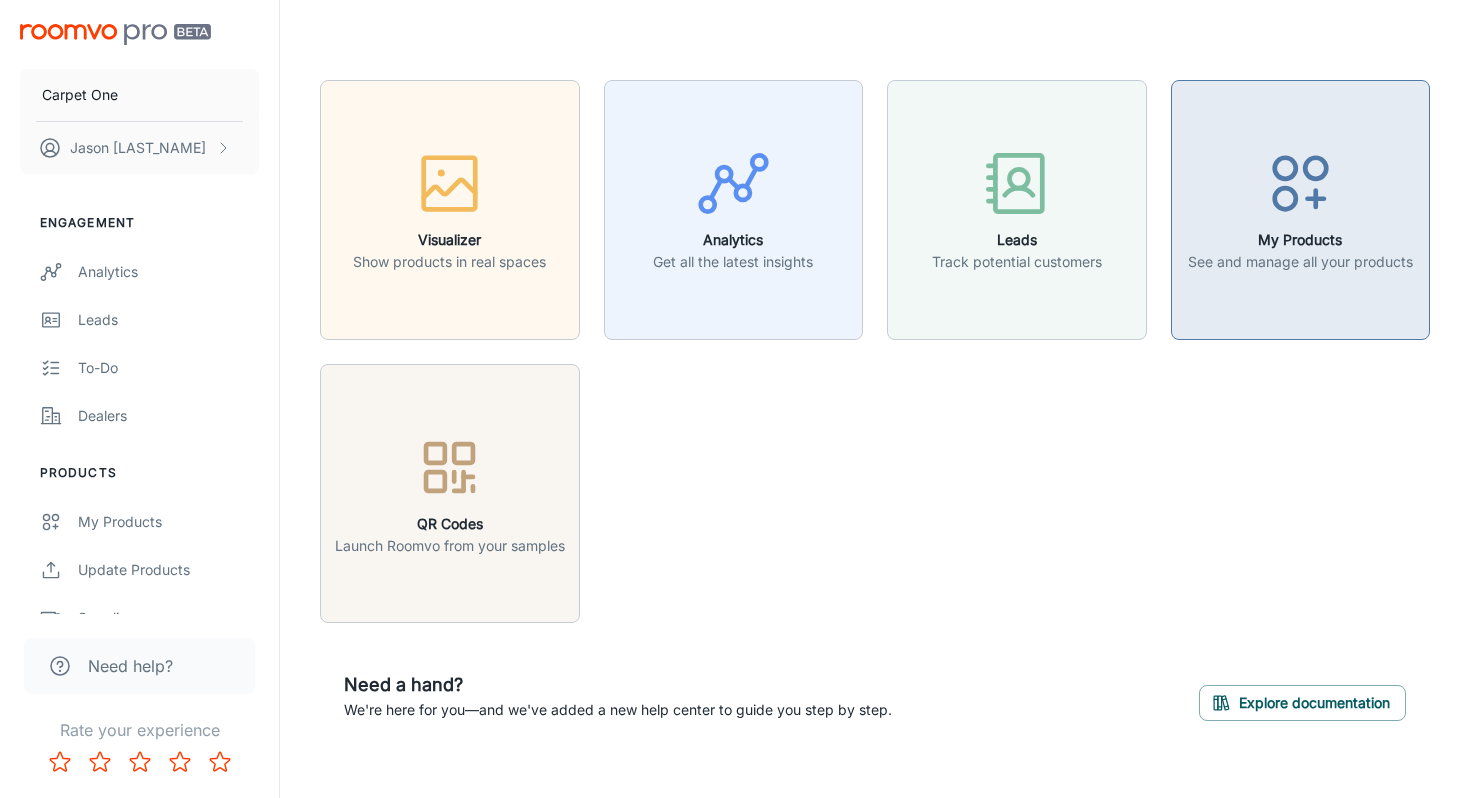 click 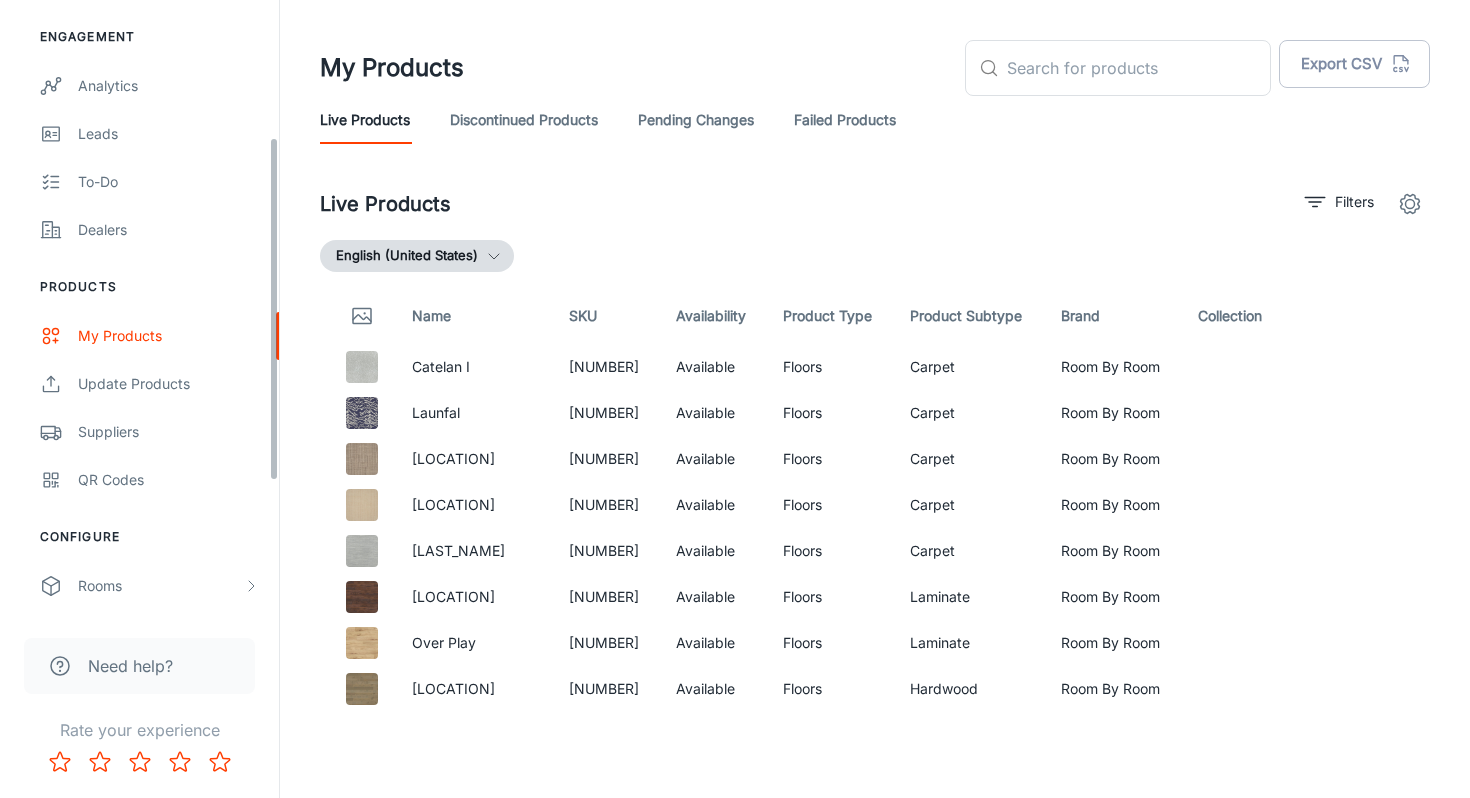 scroll, scrollTop: 251, scrollLeft: 0, axis: vertical 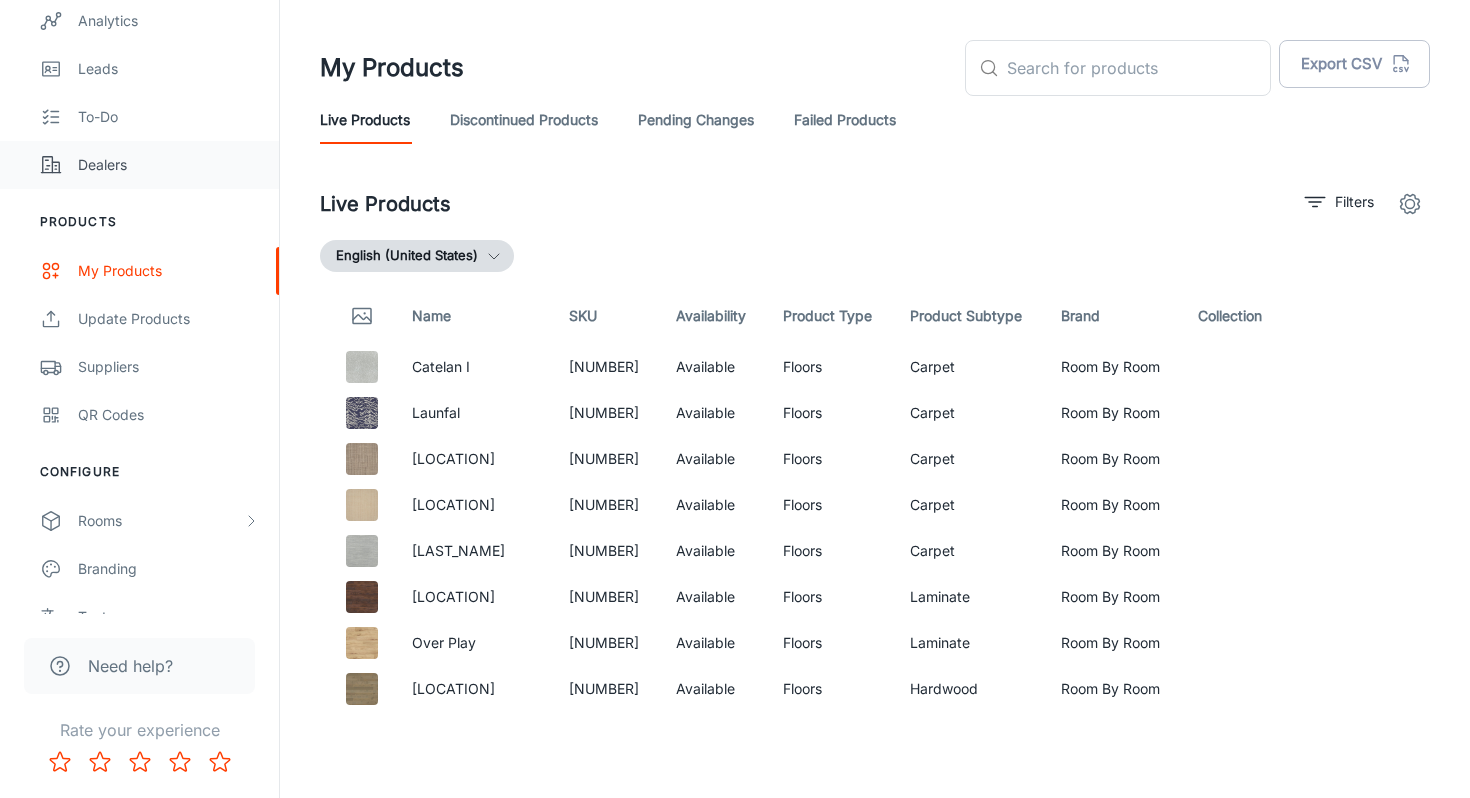 click on "Dealers" at bounding box center [168, 165] 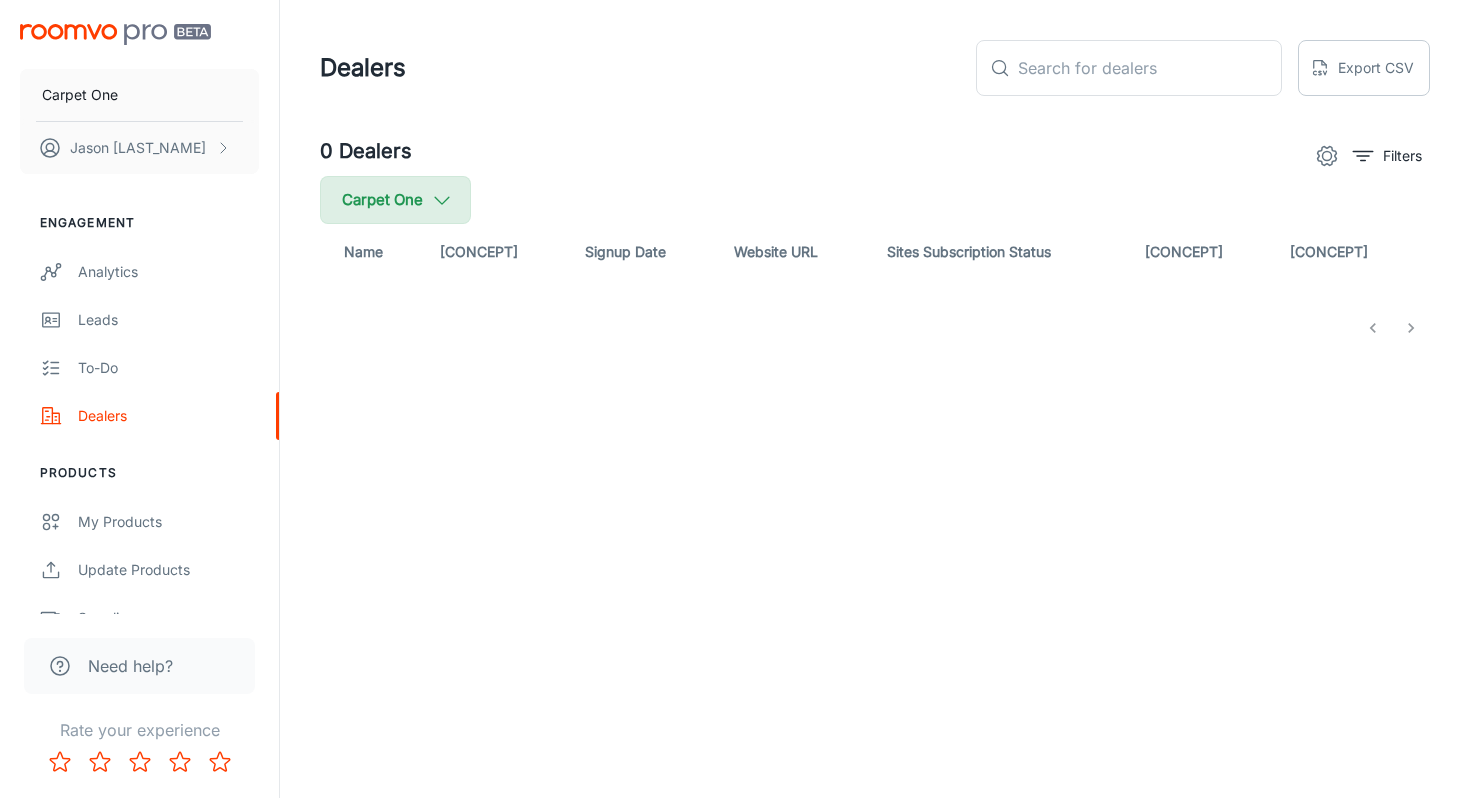 click on "Carpet One" at bounding box center (395, 200) 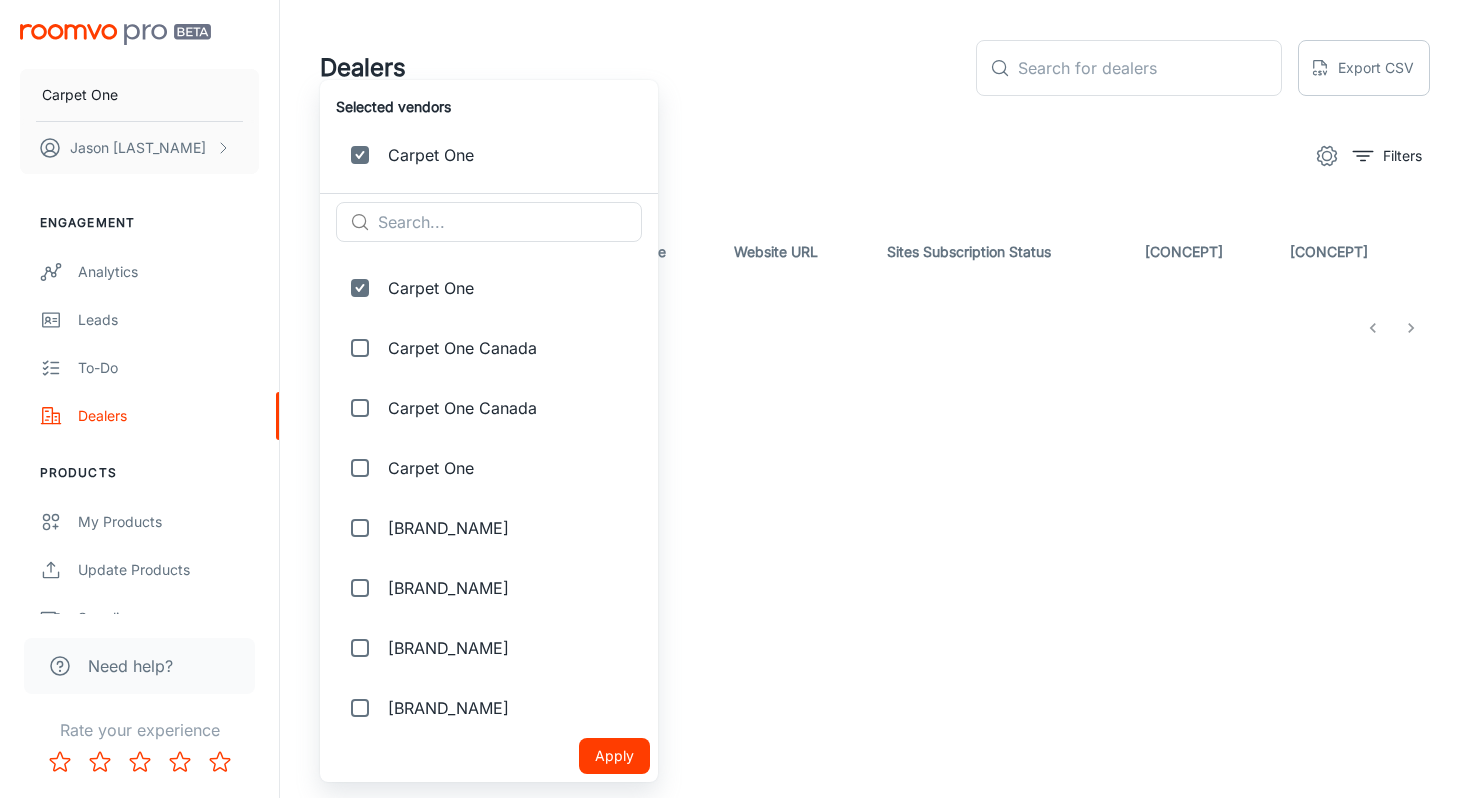 click on "[BRAND_NAME]" at bounding box center (507, 528) 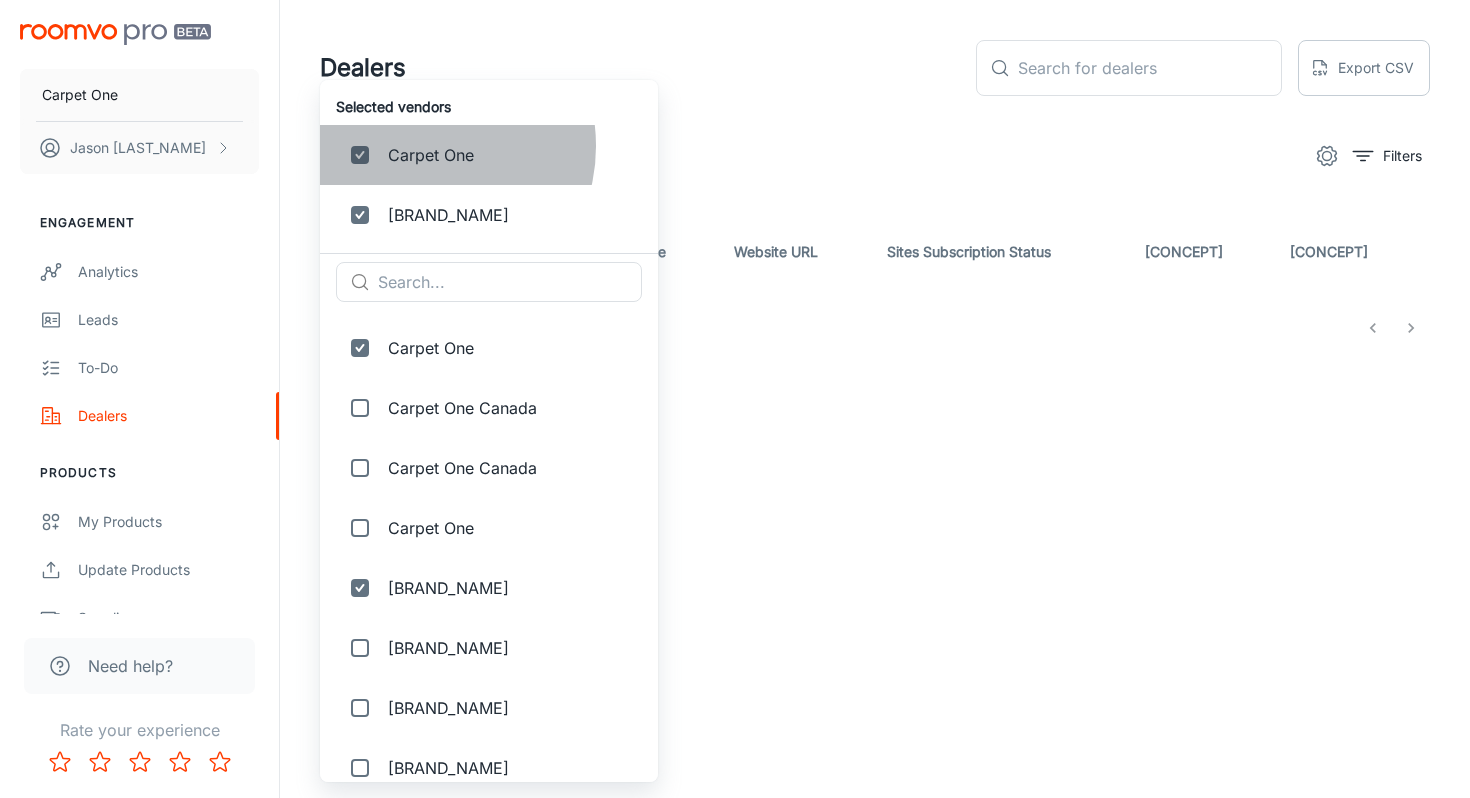 click on "Carpet One" at bounding box center [507, 155] 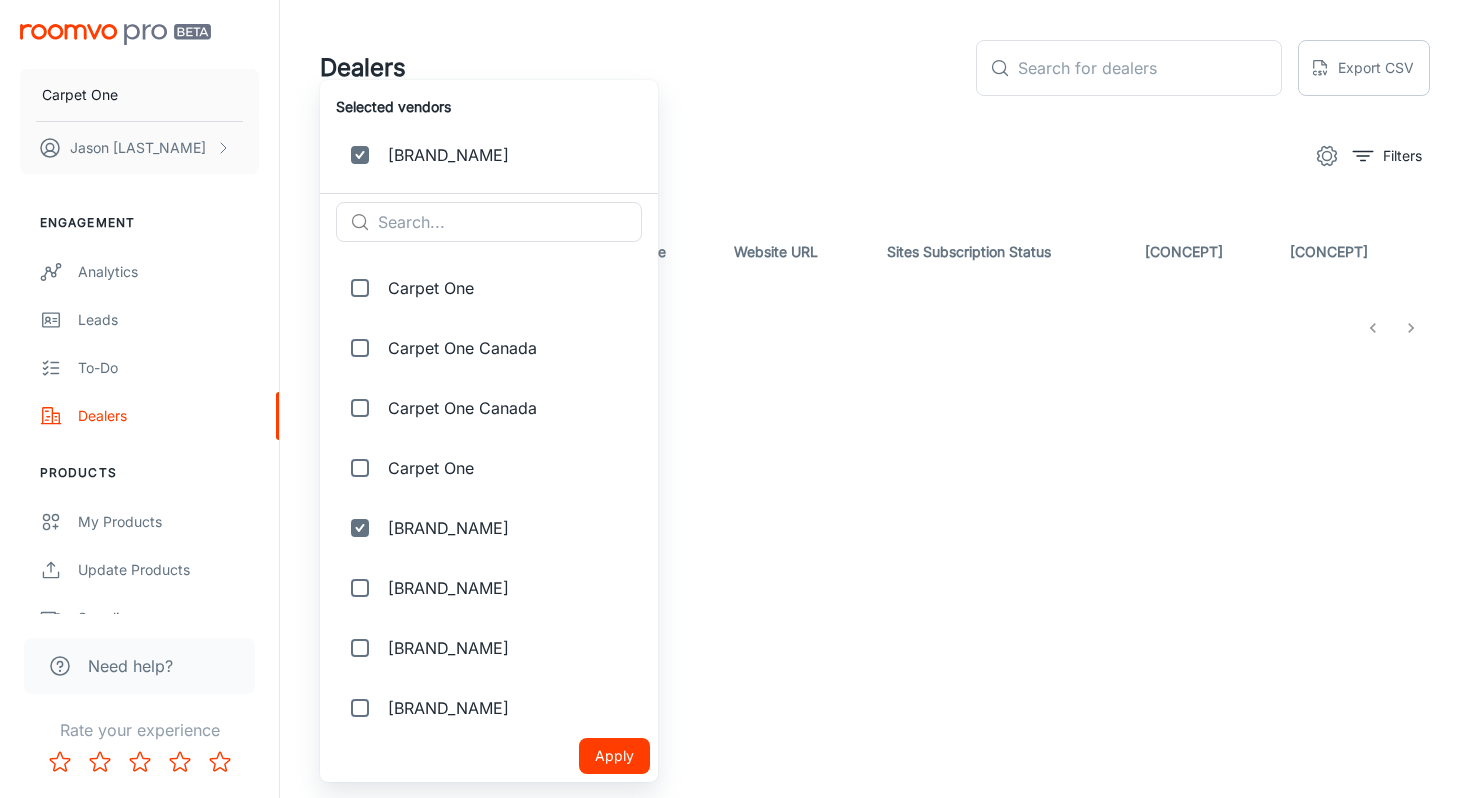 click on "Apply" at bounding box center [614, 756] 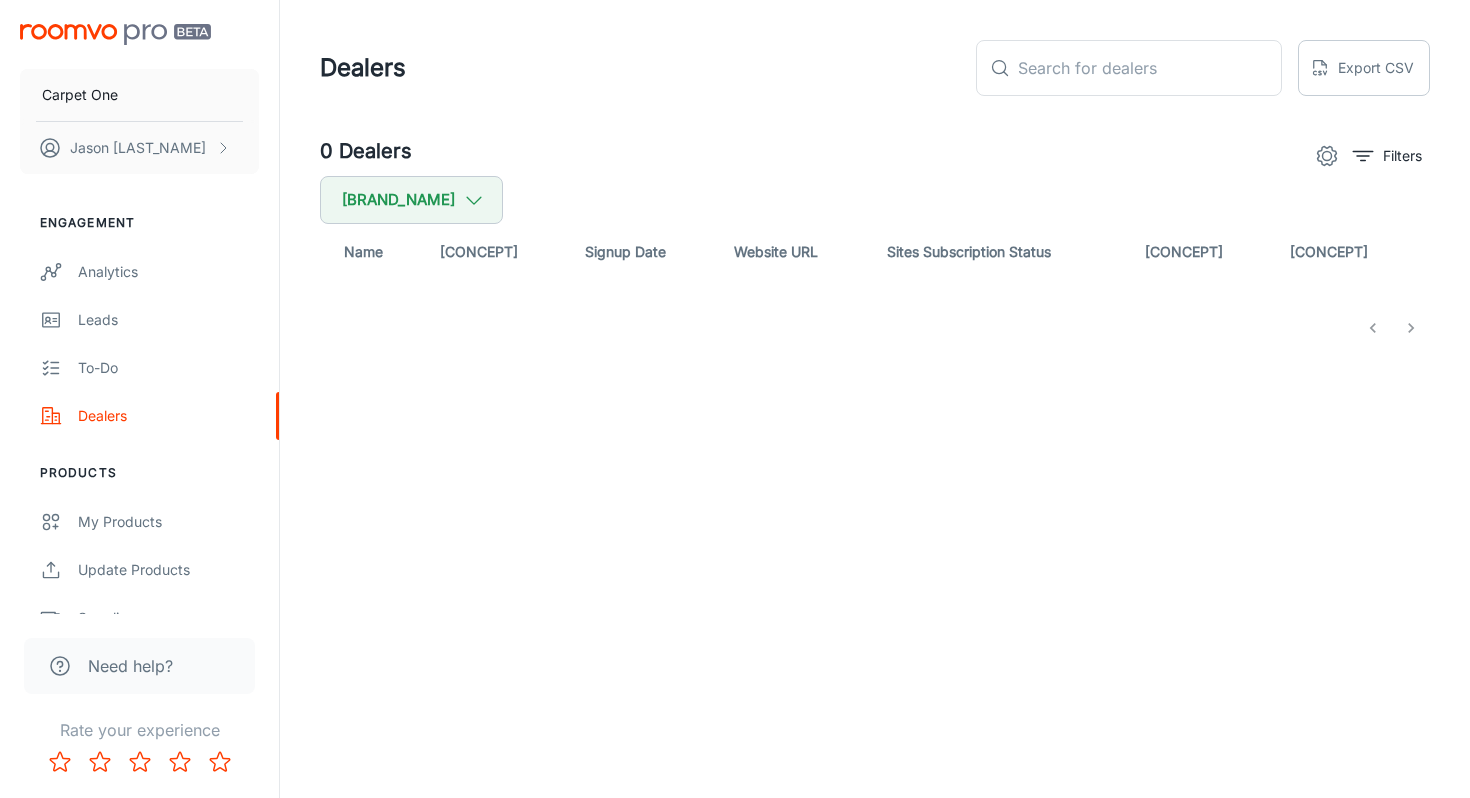 click on "Website URL" at bounding box center (794, 252) 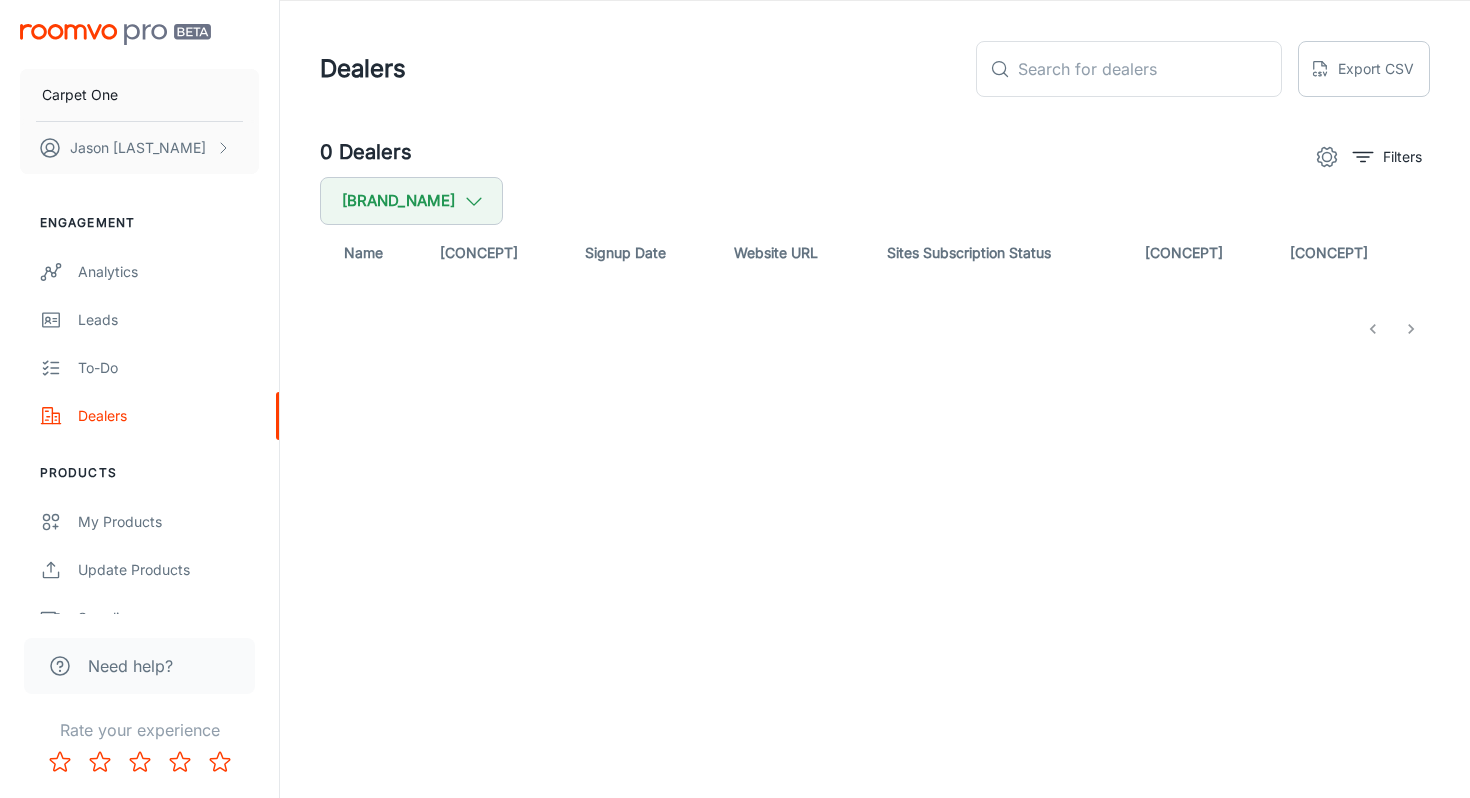 click at bounding box center [1373, 329] 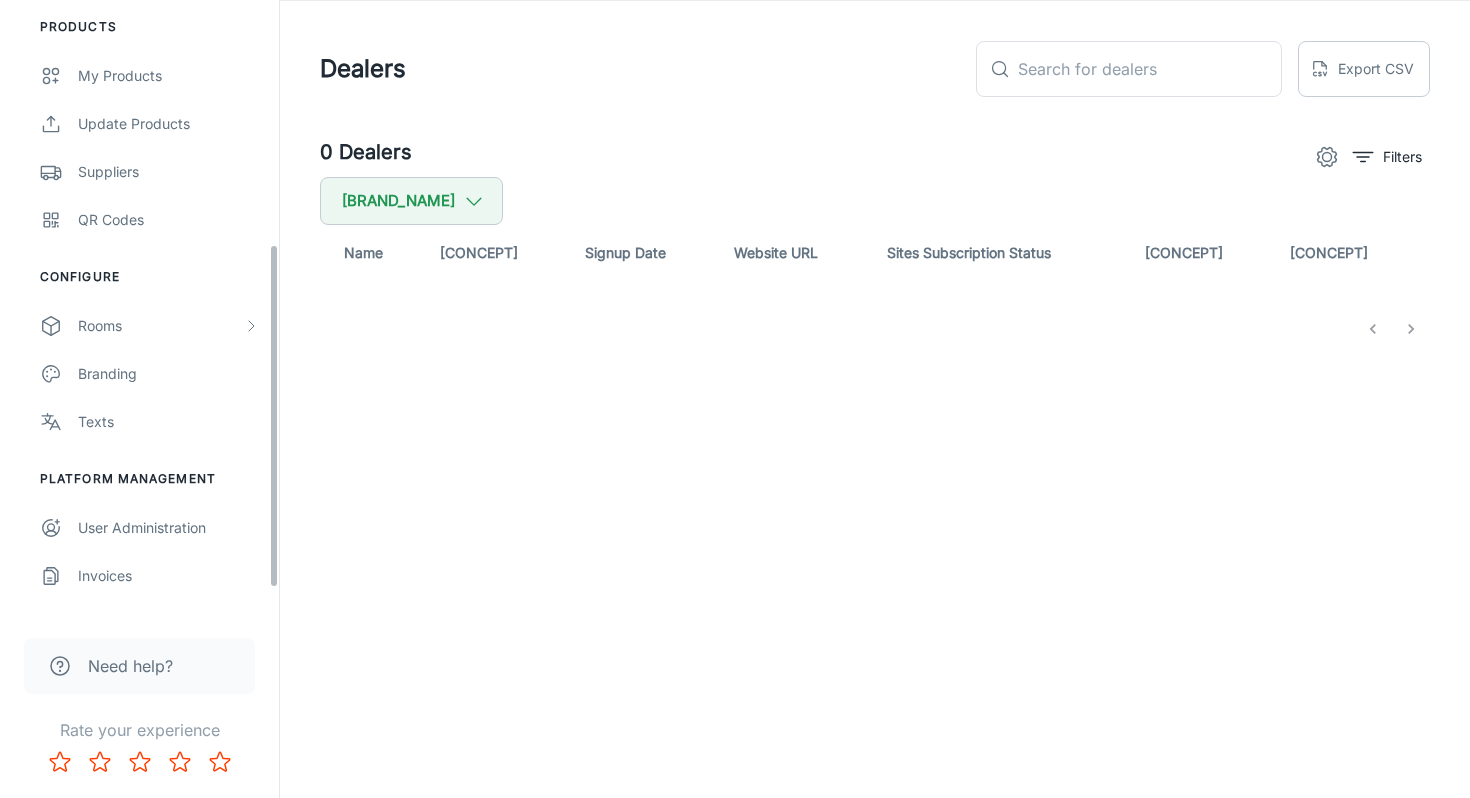 scroll, scrollTop: 453, scrollLeft: 0, axis: vertical 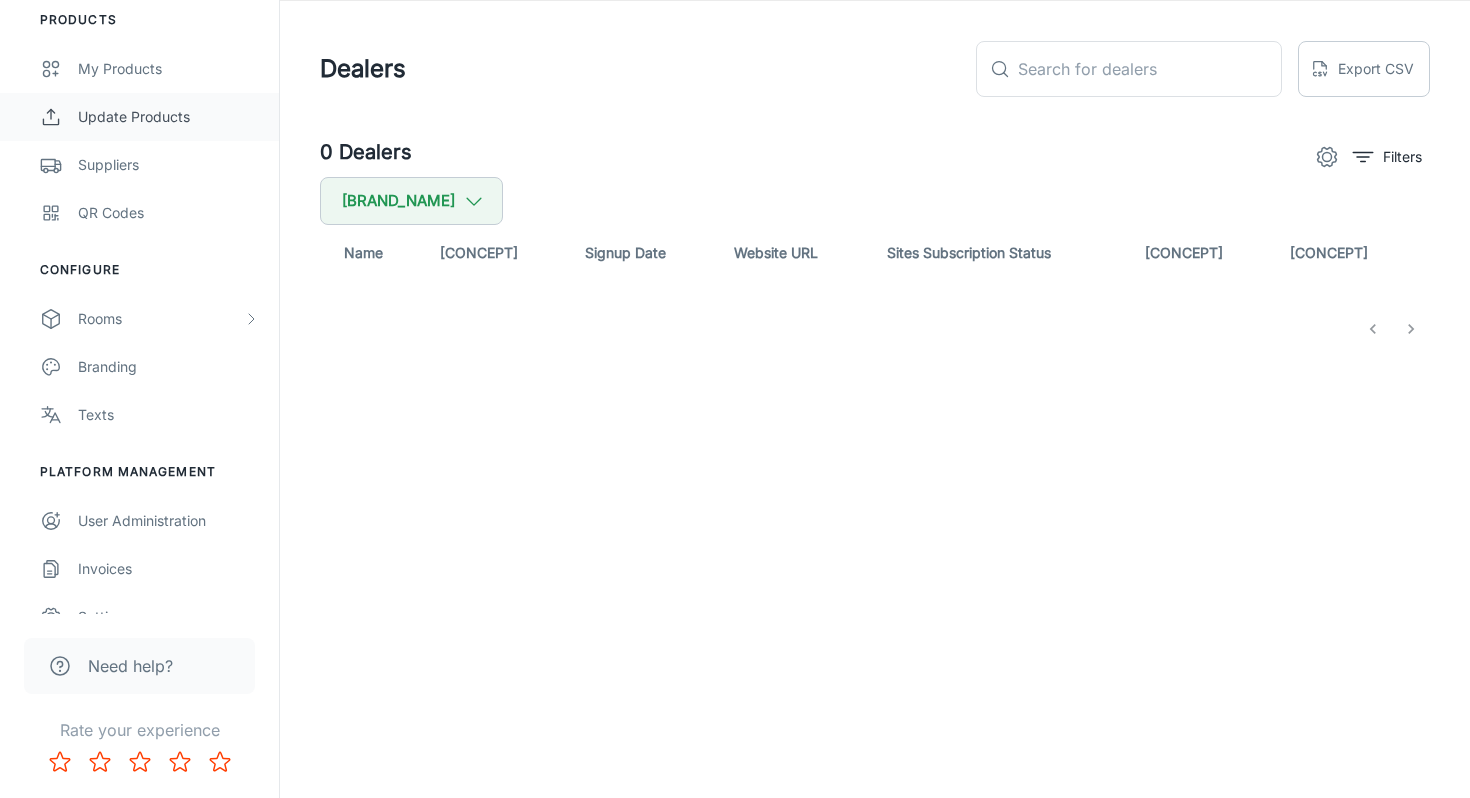 click on "Update Products" at bounding box center [139, 117] 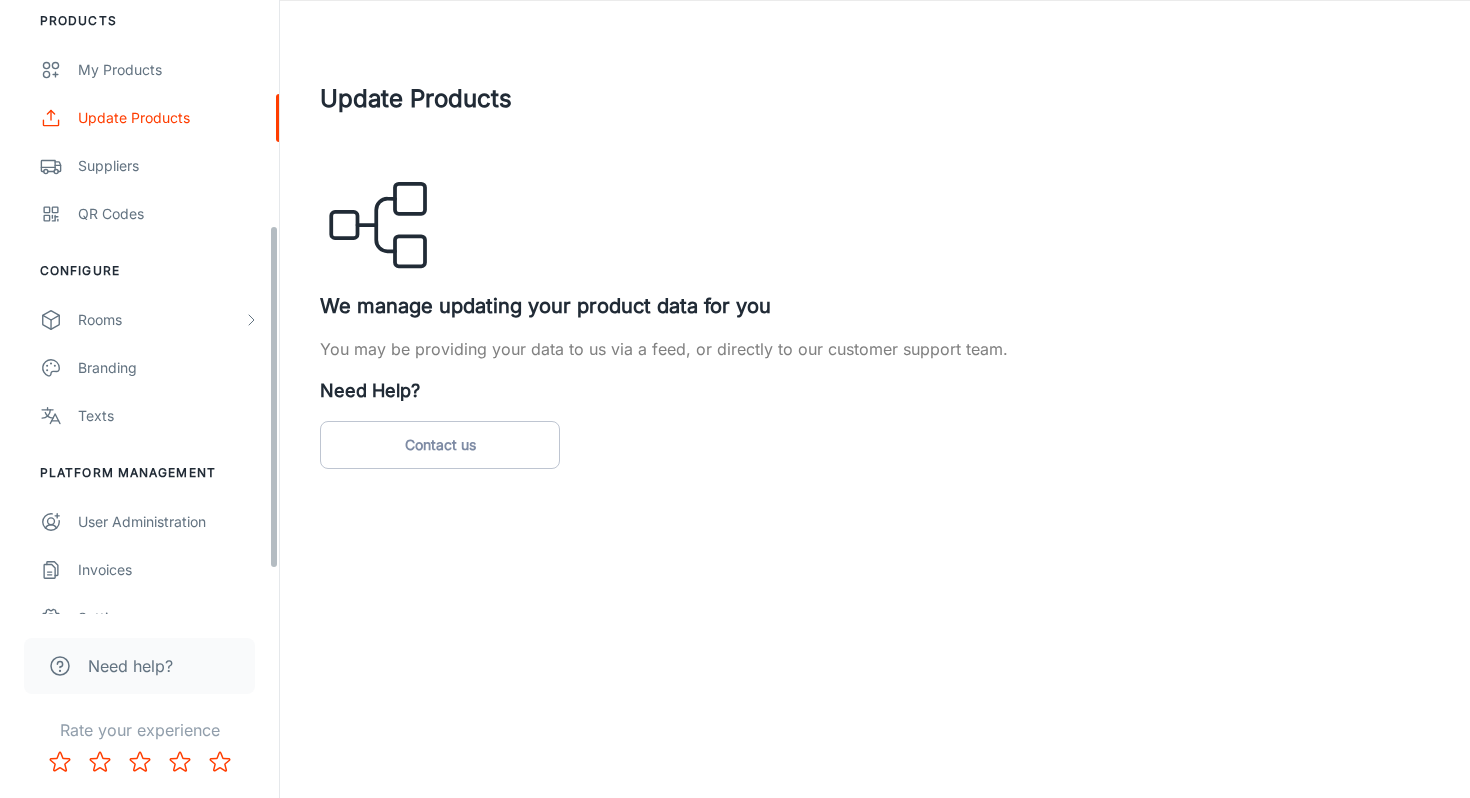 scroll, scrollTop: 480, scrollLeft: 0, axis: vertical 